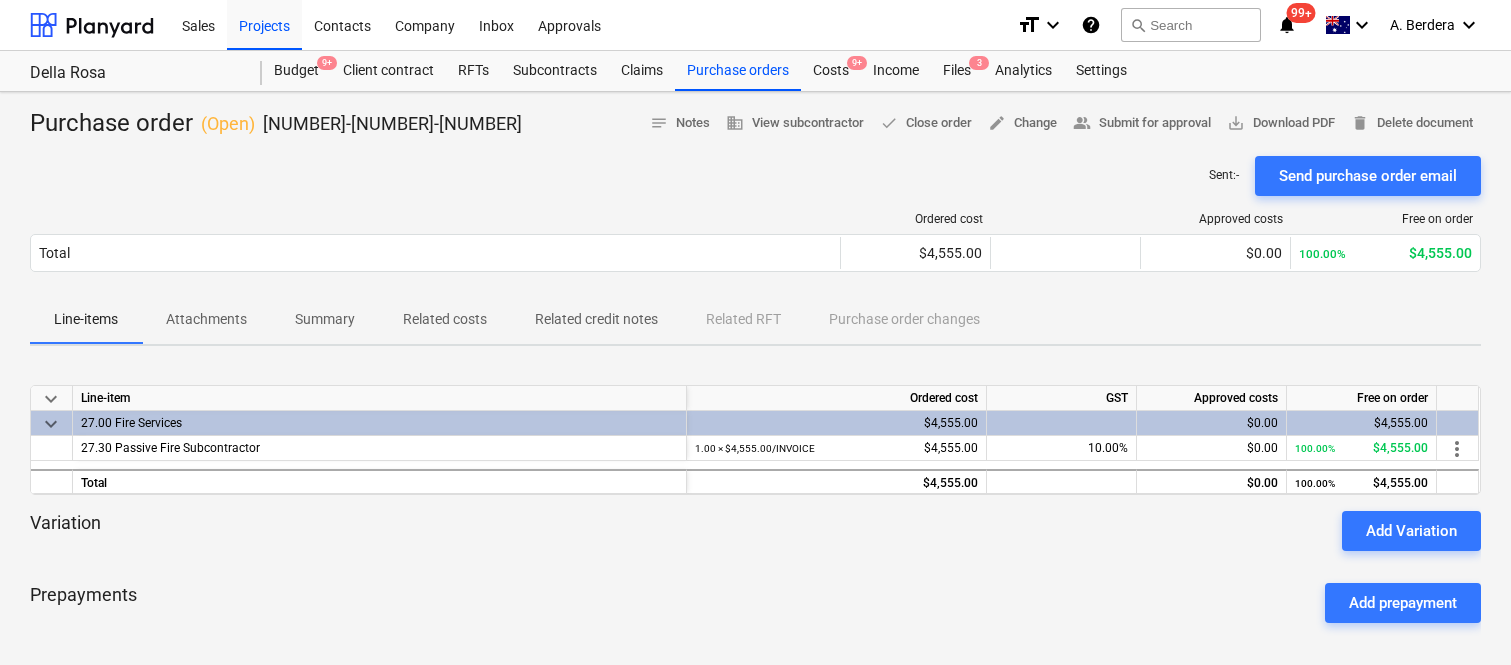 scroll, scrollTop: 0, scrollLeft: 0, axis: both 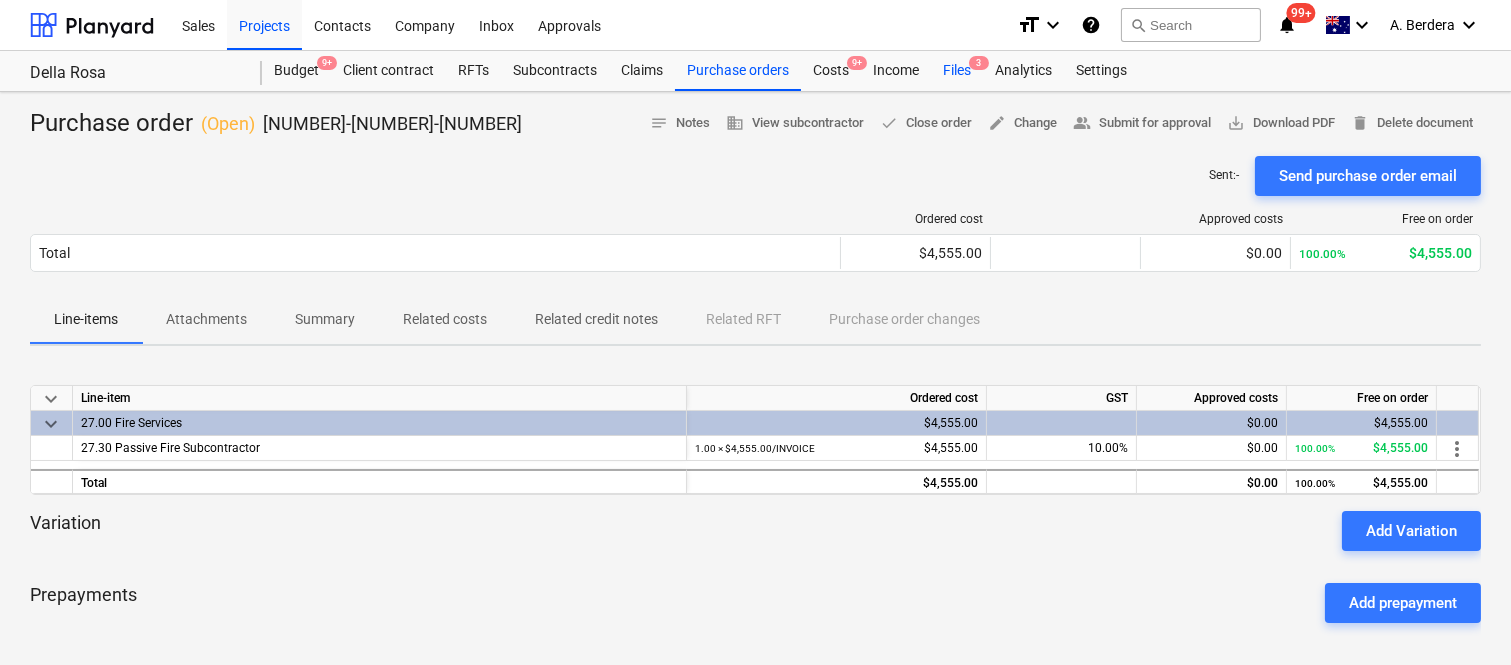 click on "Files 3" at bounding box center (957, 71) 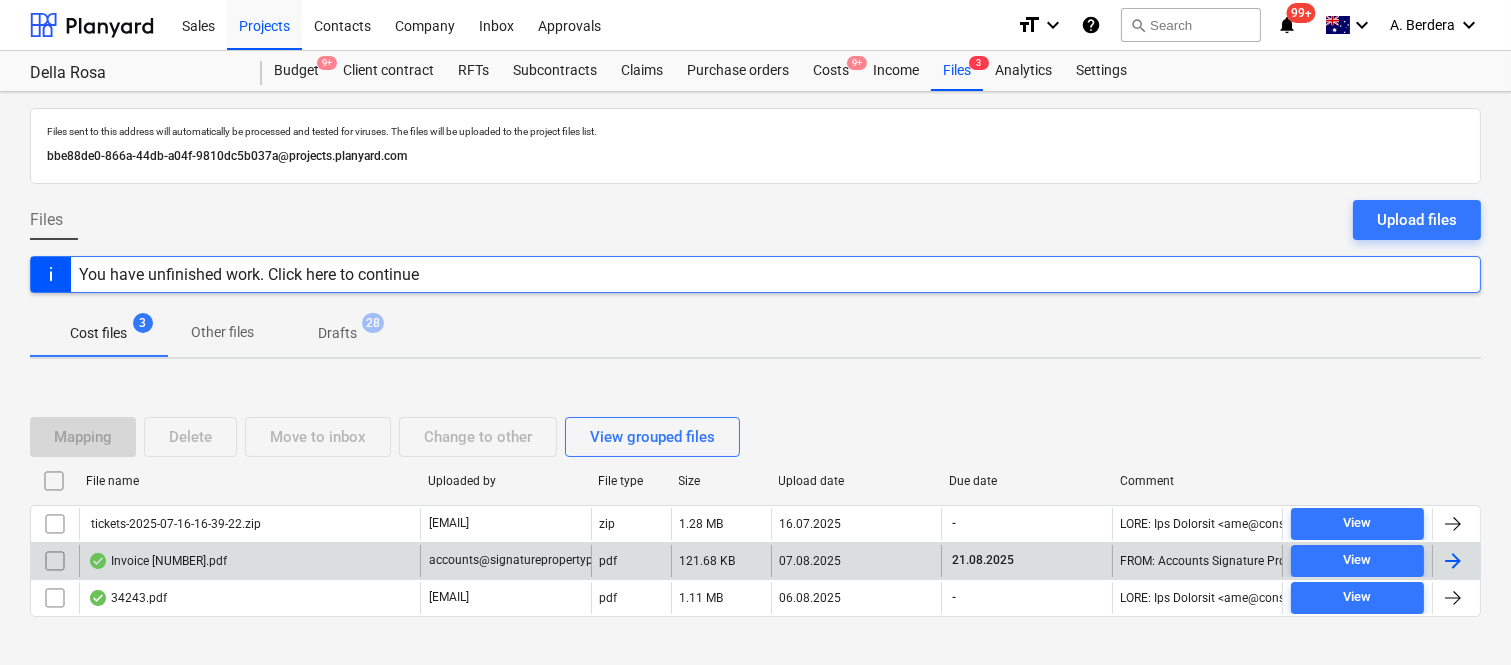 click on "Invoice [NUMBER].pdf" at bounding box center (249, 561) 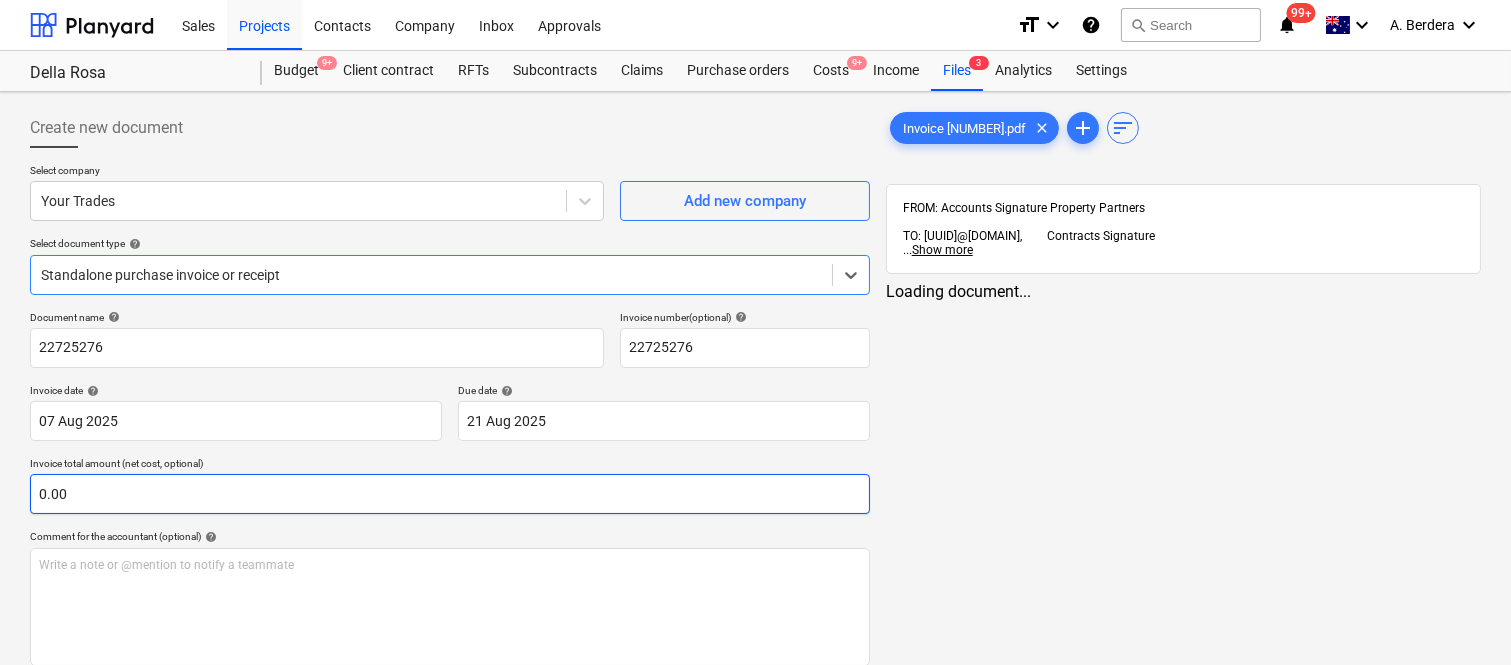 type on "22725276" 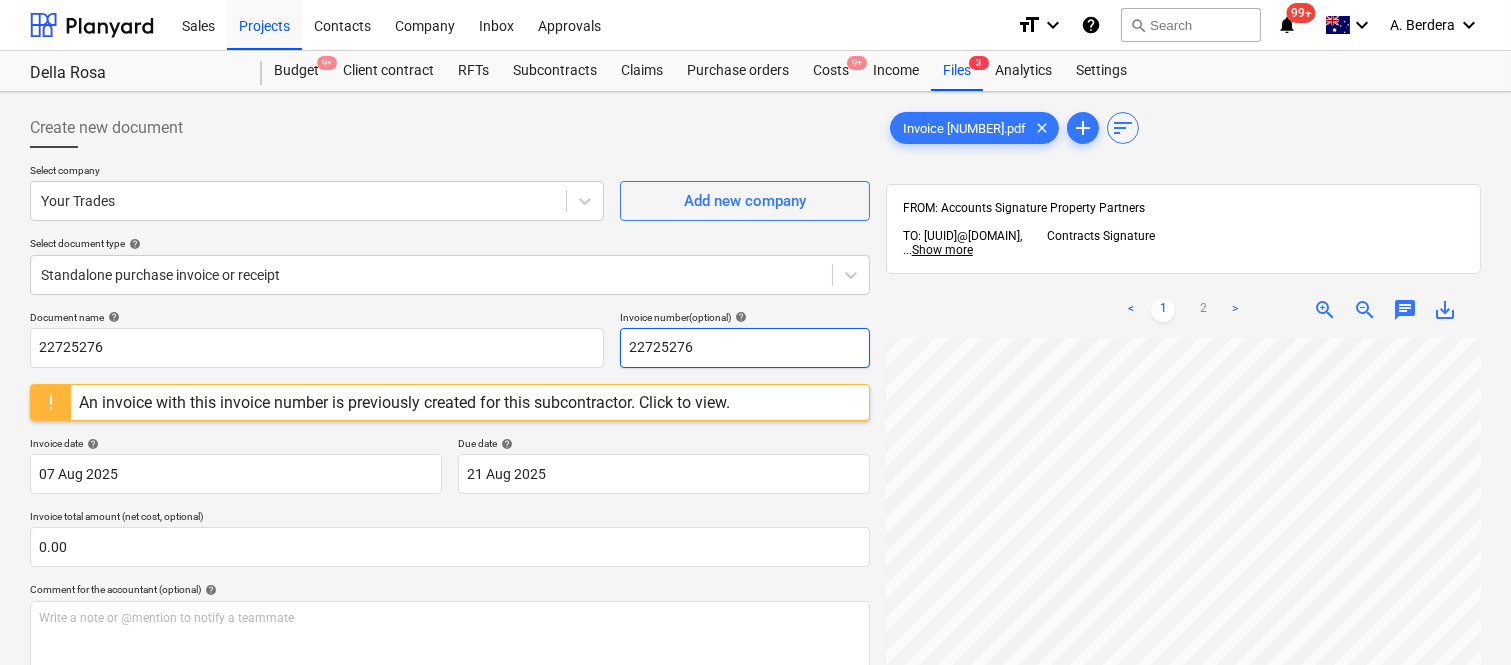 scroll, scrollTop: 102, scrollLeft: 638, axis: both 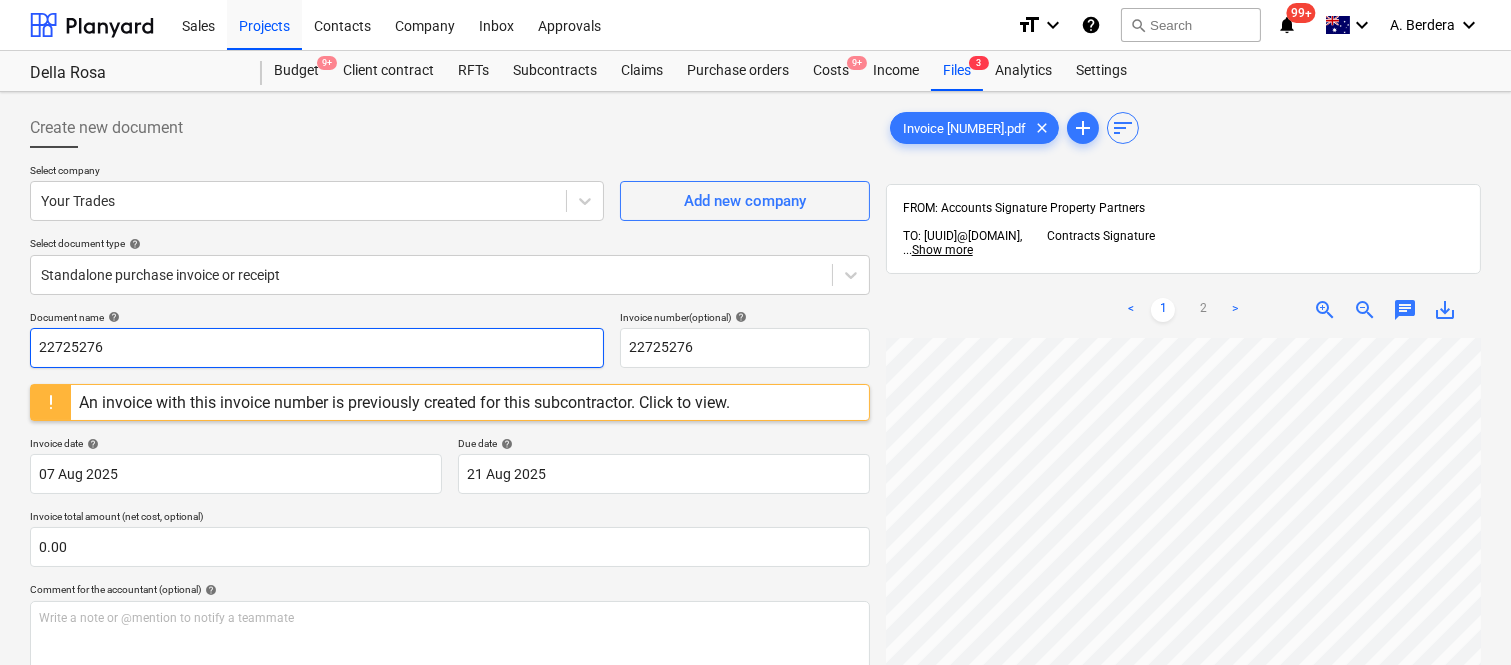 click on "22725276" at bounding box center [317, 348] 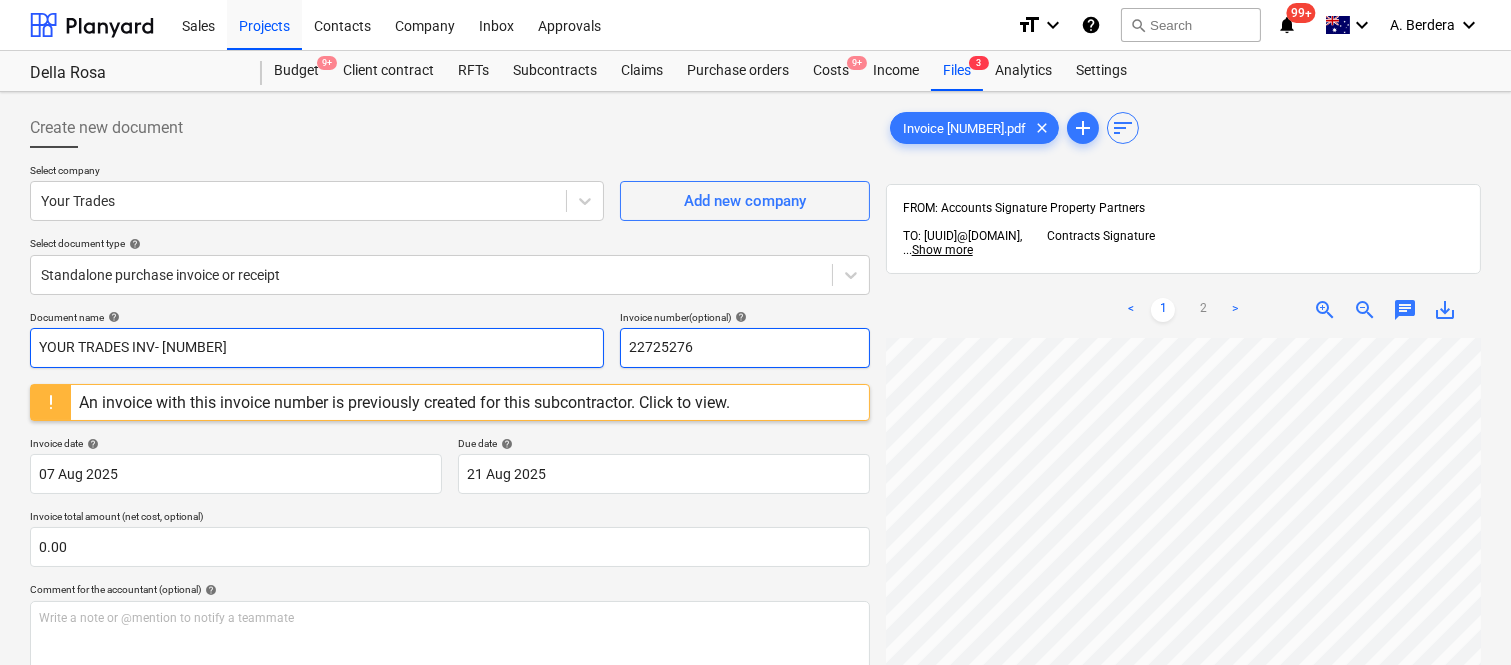 type on "YOUR TRADES INV- [NUMBER]" 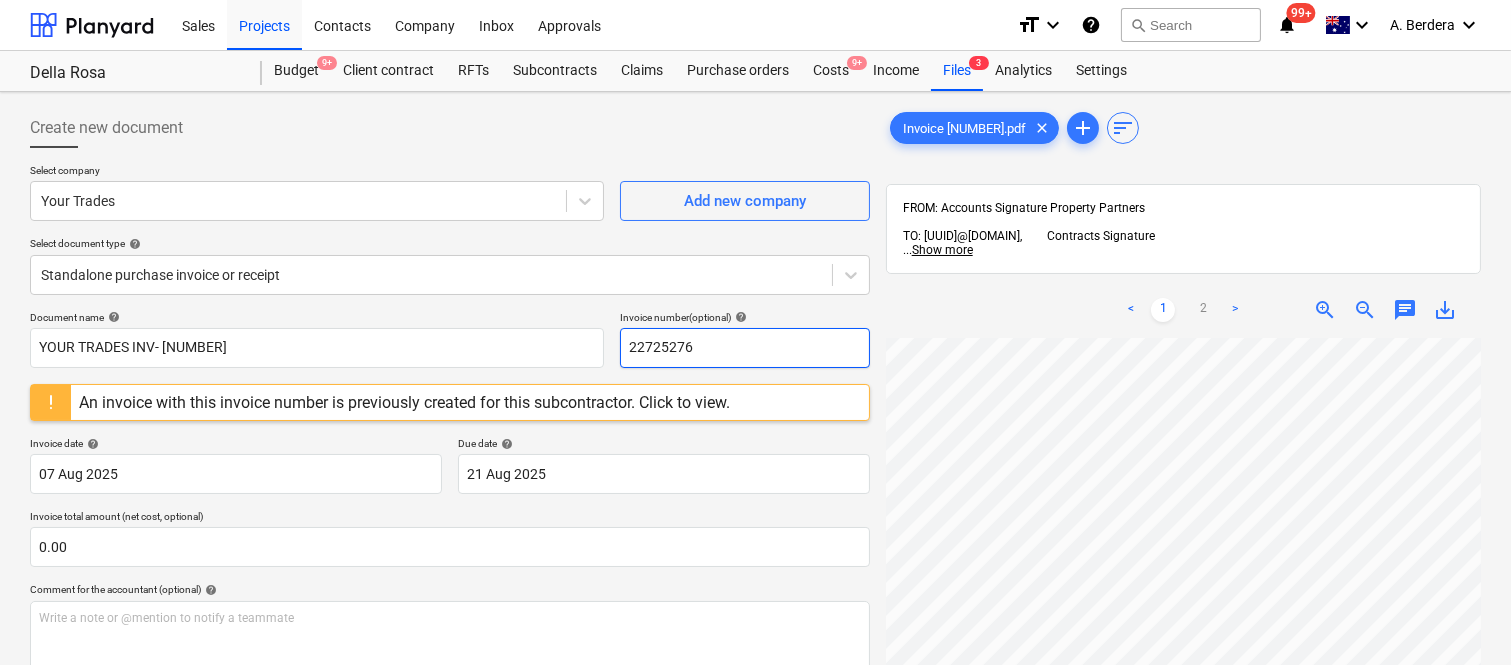 click on "22725276" at bounding box center (745, 348) 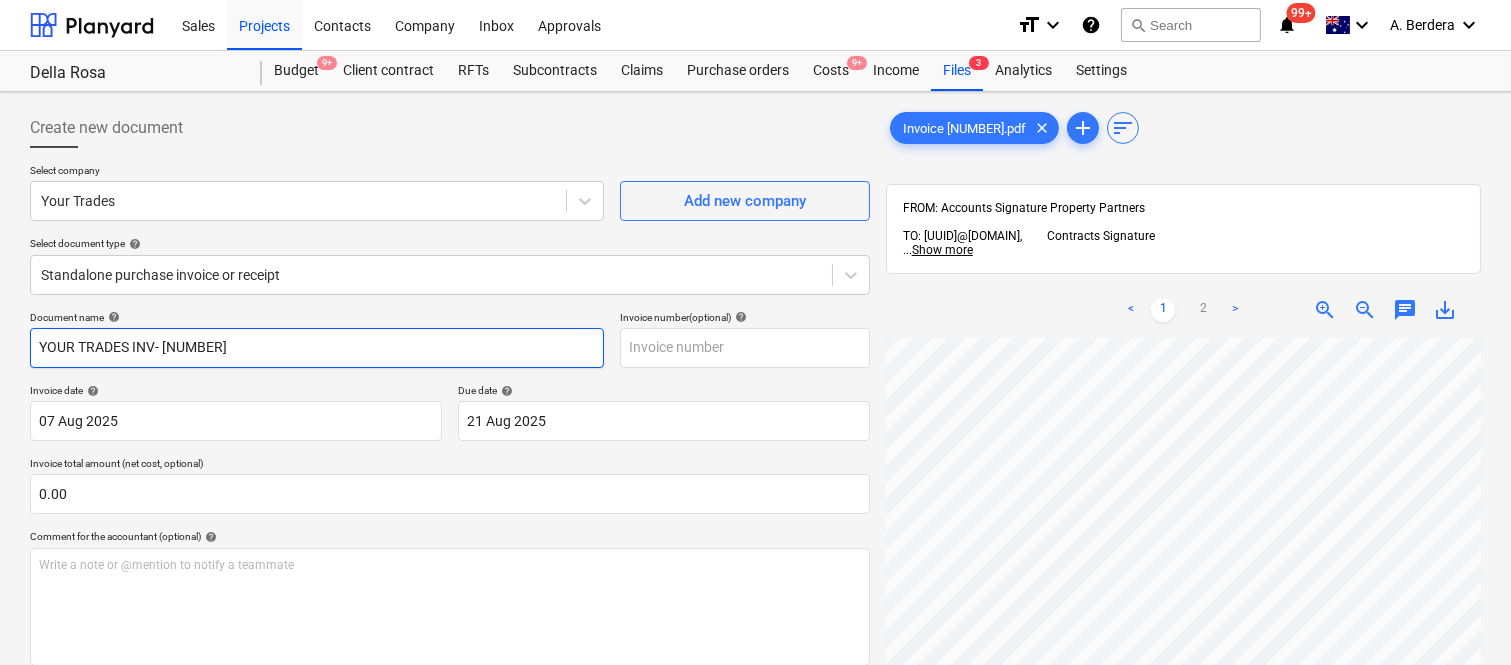 drag, startPoint x: 160, startPoint y: 346, endPoint x: 228, endPoint y: 357, distance: 68.88396 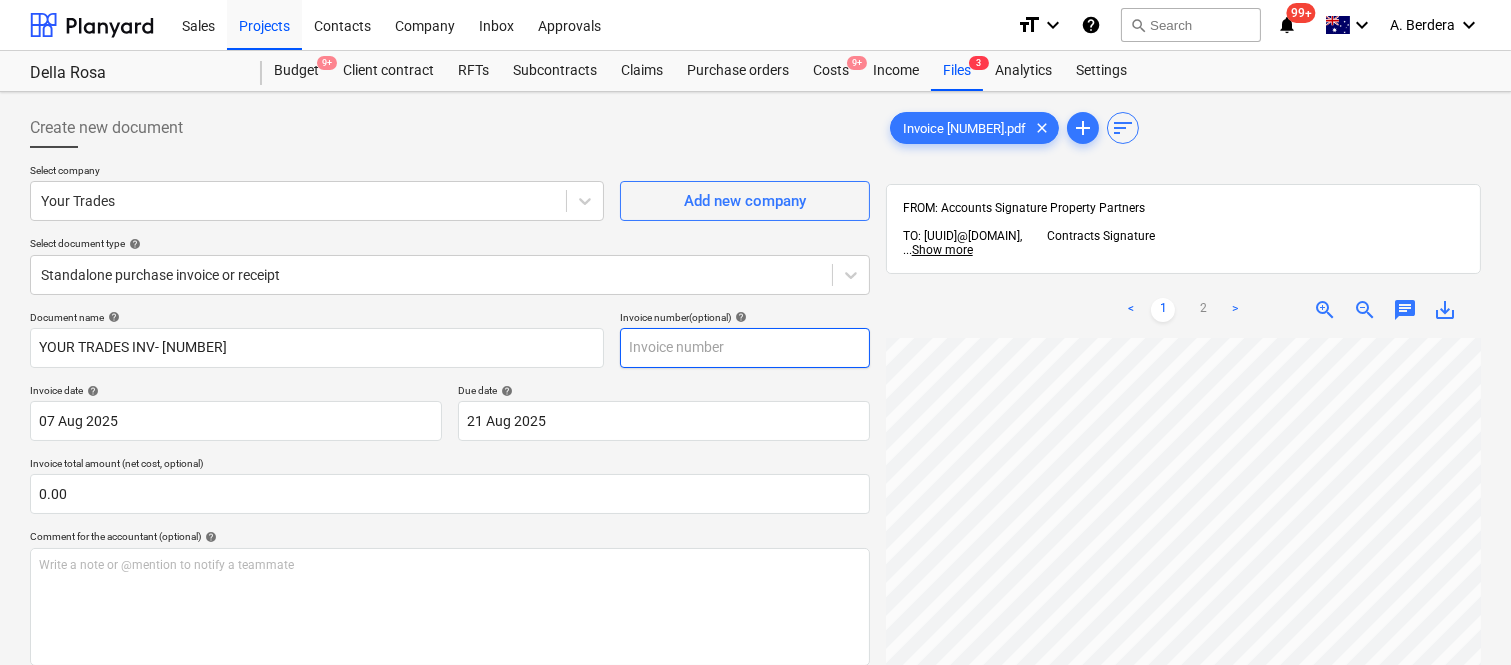 click at bounding box center [745, 348] 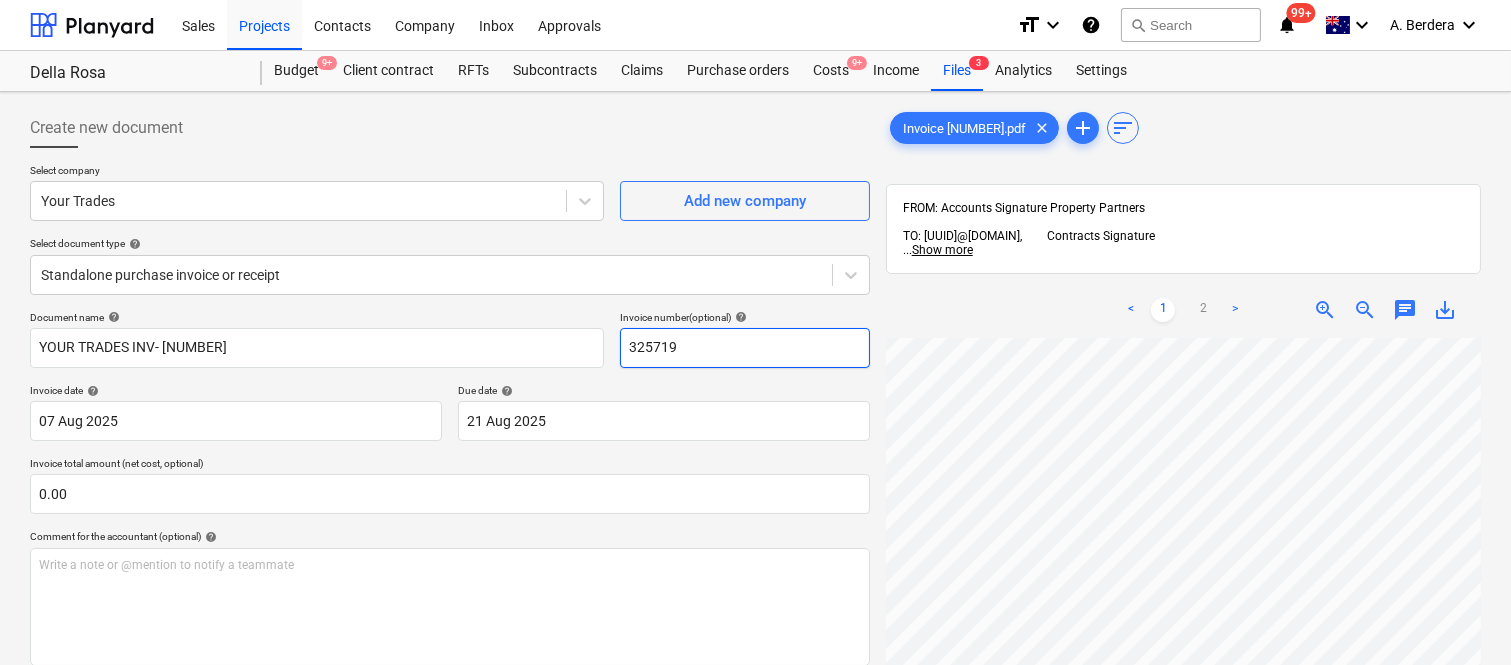 type on "325719" 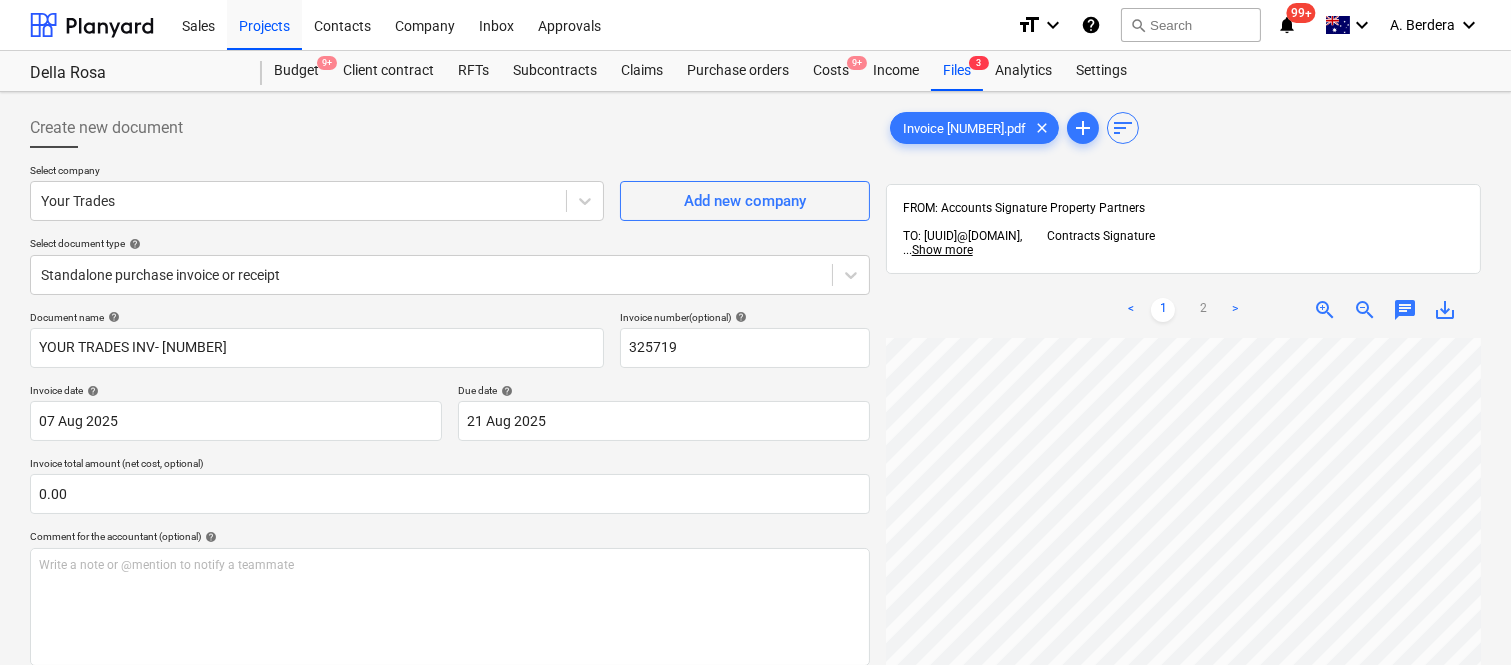 scroll, scrollTop: 715, scrollLeft: 636, axis: both 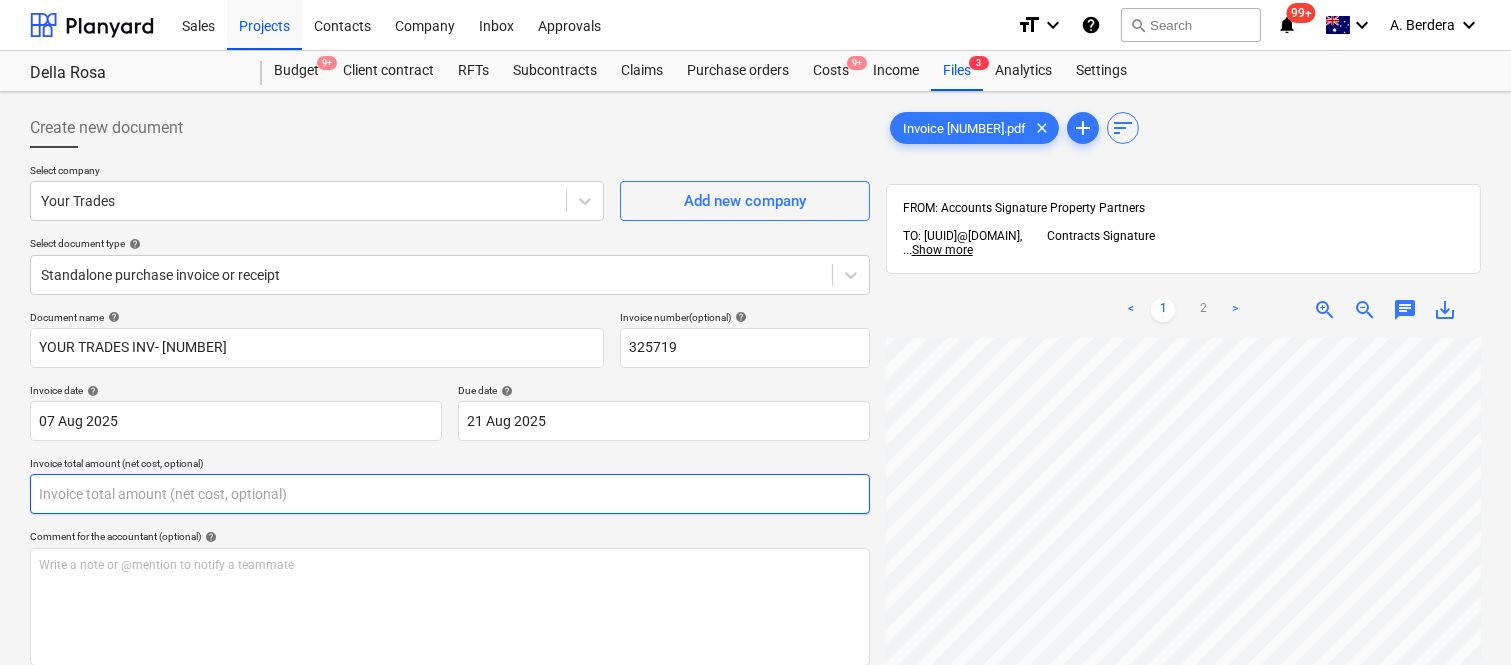 click at bounding box center [450, 494] 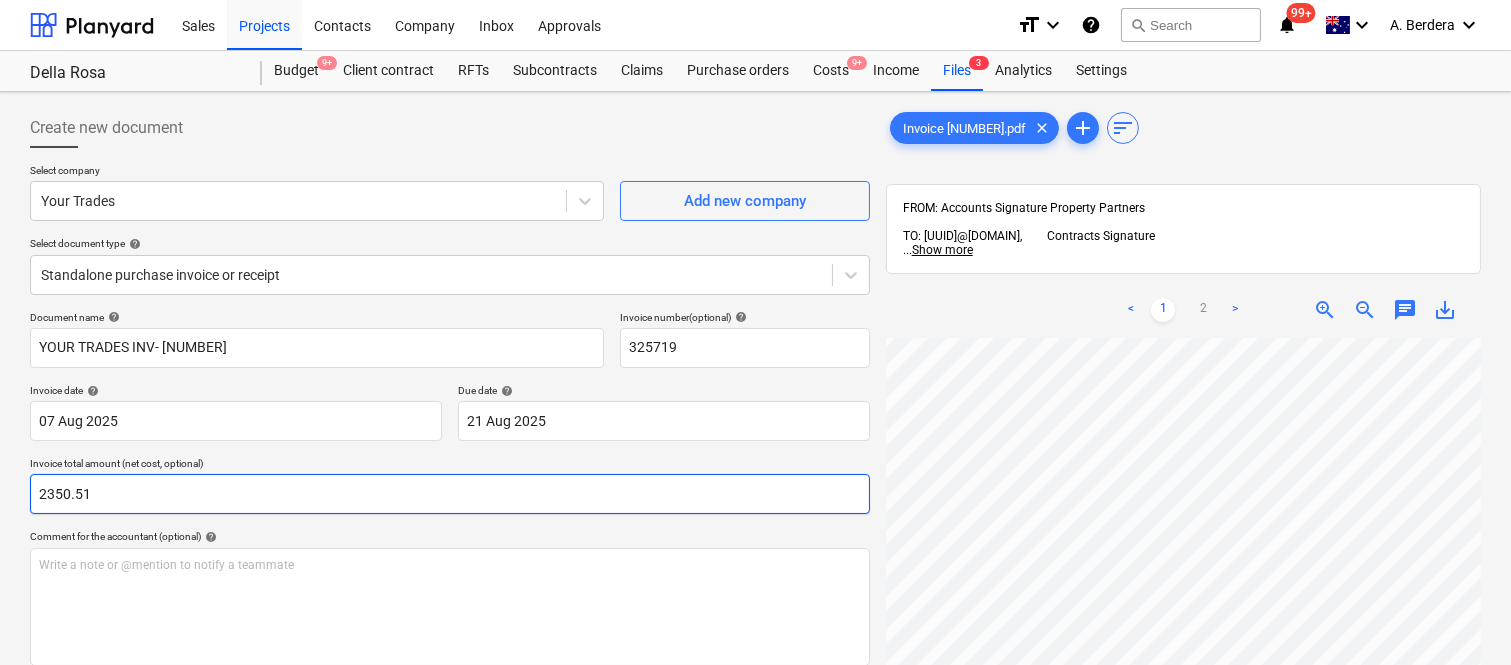 scroll, scrollTop: 285, scrollLeft: 0, axis: vertical 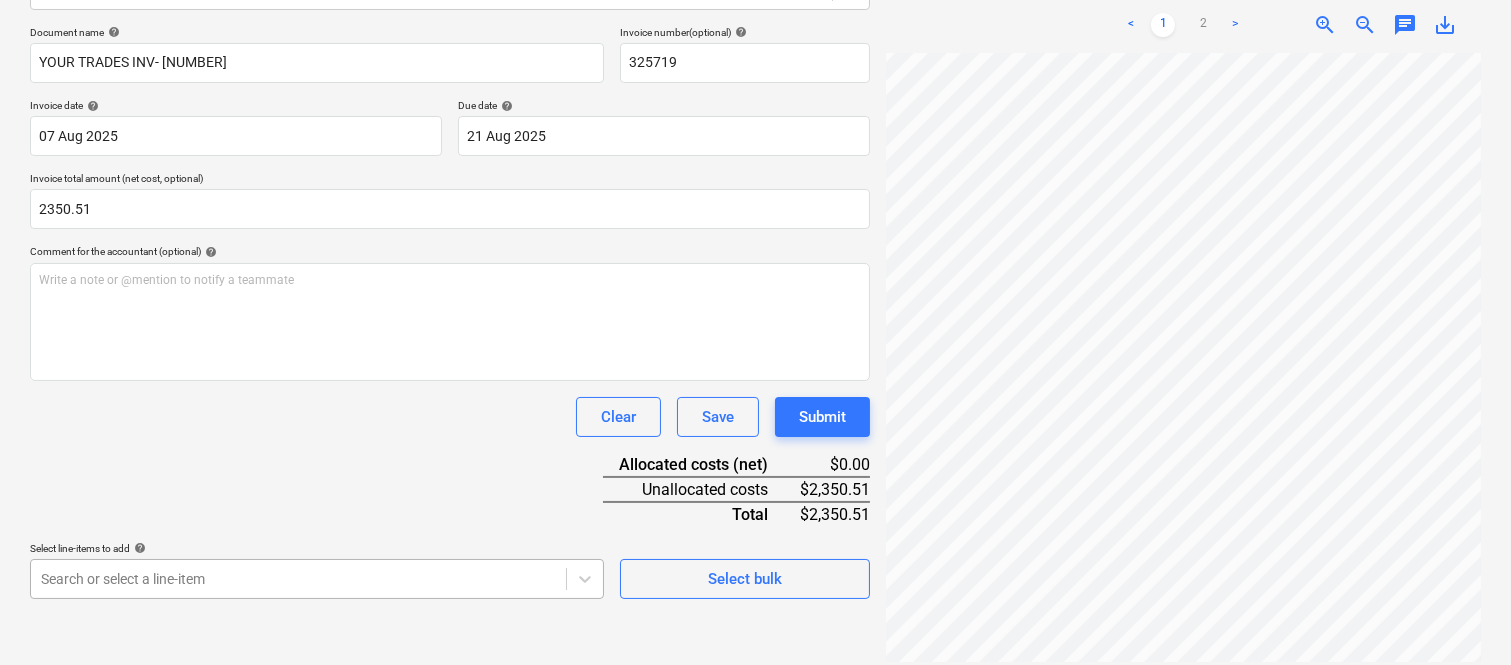 type on "2,350.51" 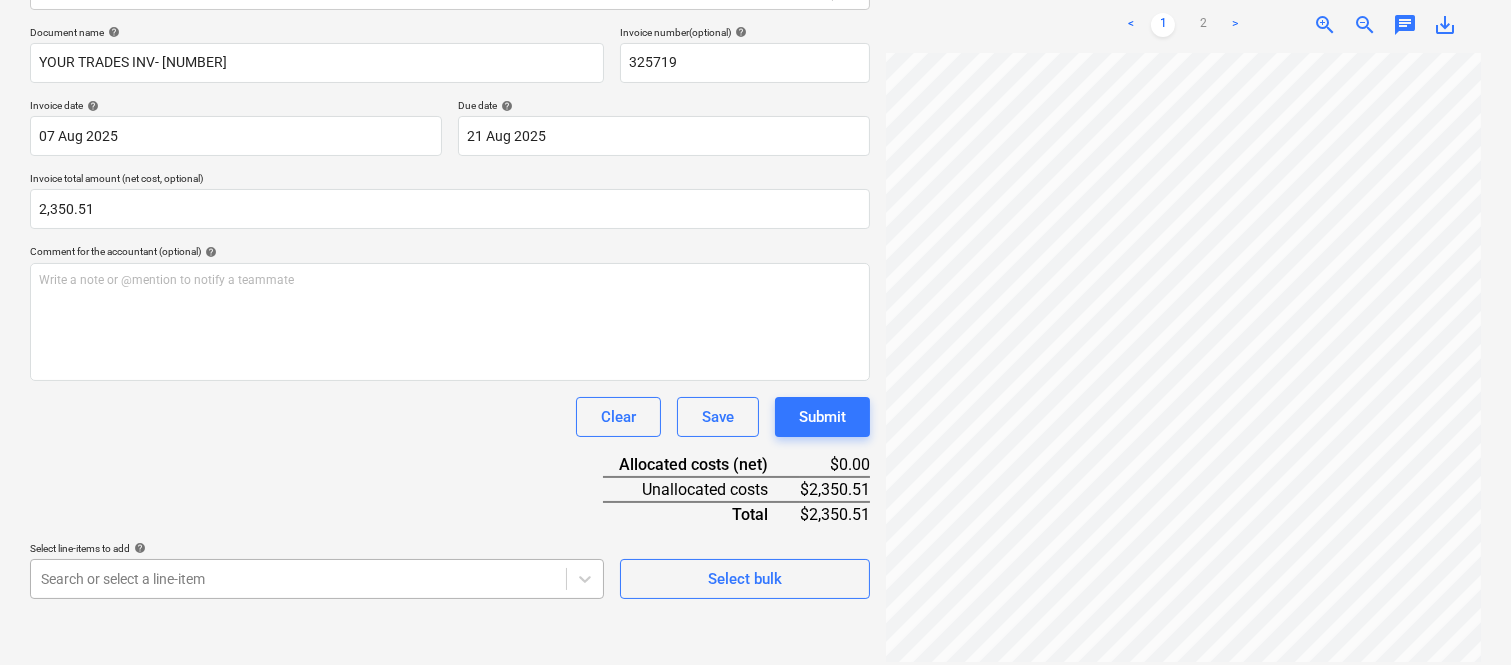 click on "Sales Projects Contacts Company Inbox Approvals format_size keyboard_arrow_down help search Search notifications 99+ keyboard_arrow_down A. [LAST] keyboard_arrow_down Della Rosa Della Rosa Budget 9+ Client contract RFTs Subcontracts Claims Purchase orders Costs 9+ Income Files 3 Analytics Settings Create new document Select company Your Trades   Add new company Select document type help Standalone purchase invoice or receipt Document name help YOUR TRADES INV- [NUMBER] Invoice number  (optional) help [NUMBER] Invoice date help [DATE] [DATE] Press the down arrow key to interact with the calendar and
select a date. Press the question mark key to get the keyboard shortcuts for changing dates. Due date help [DATE] [DATE] Press the down arrow key to interact with the calendar and
select a date. Press the question mark key to get the keyboard shortcuts for changing dates. Invoice total amount (net cost, optional) [AMOUNT] Comment for the accountant (optional) help ﻿ Clear Save Submit help" at bounding box center (755, 47) 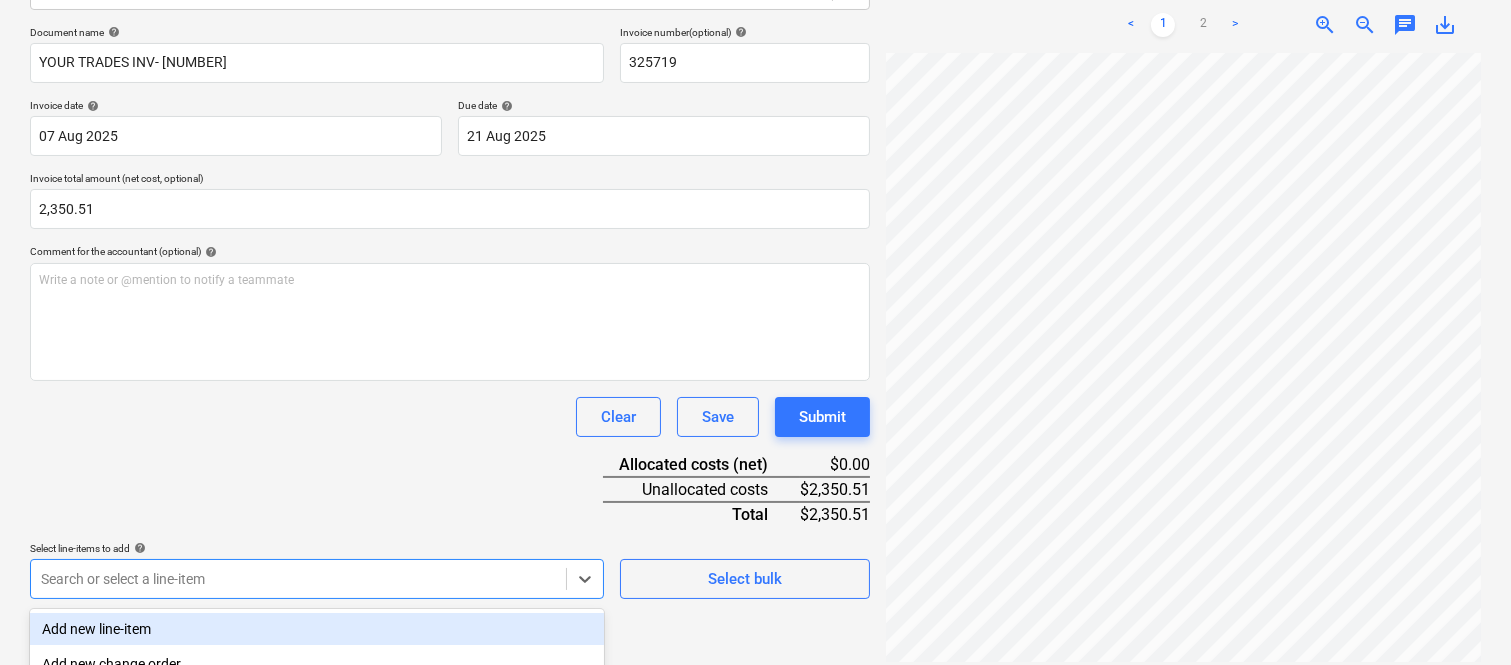 scroll, scrollTop: 532, scrollLeft: 0, axis: vertical 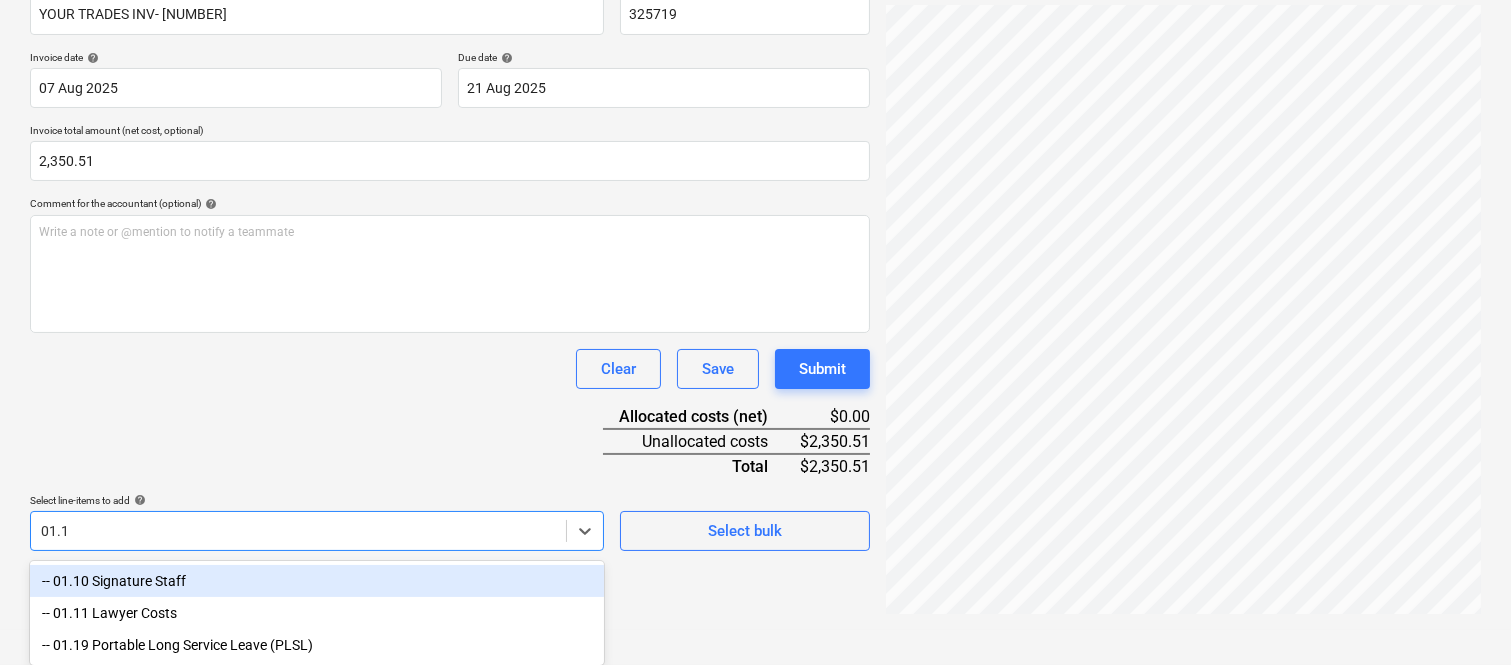type on "01.10" 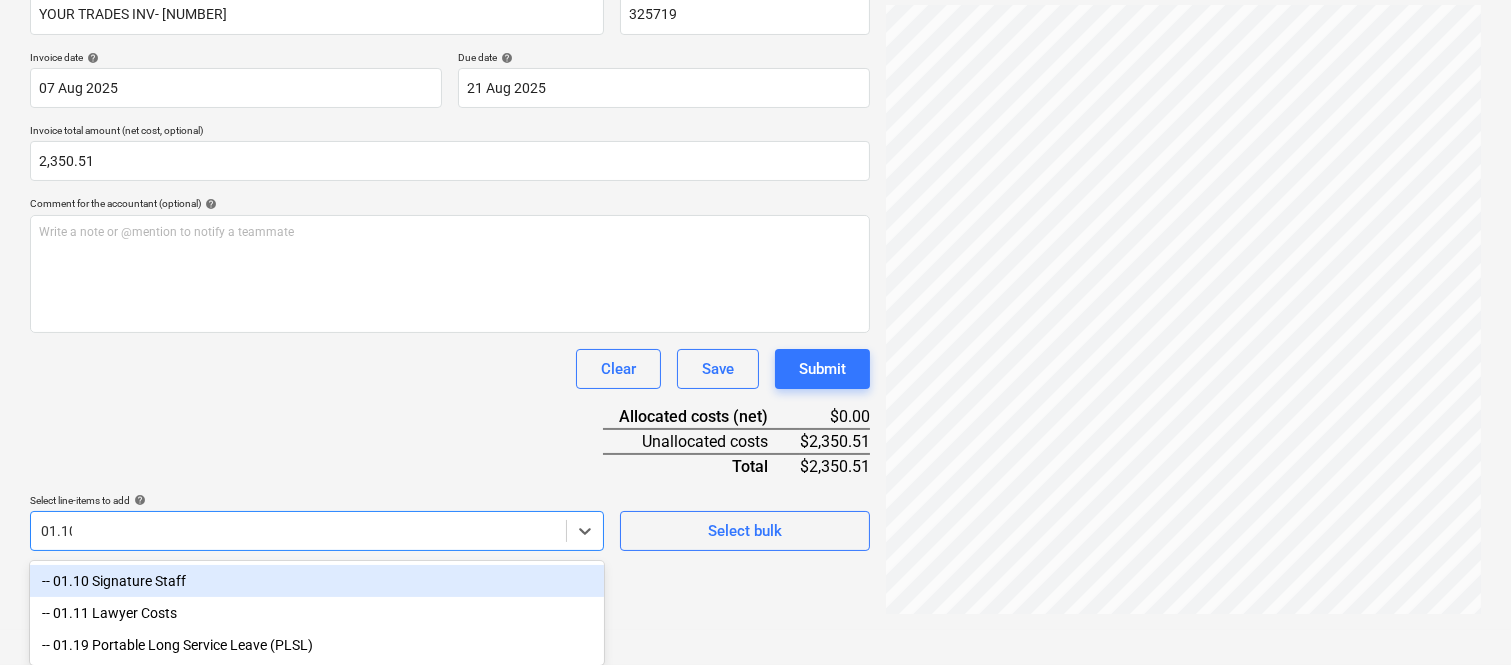 scroll, scrollTop: 285, scrollLeft: 0, axis: vertical 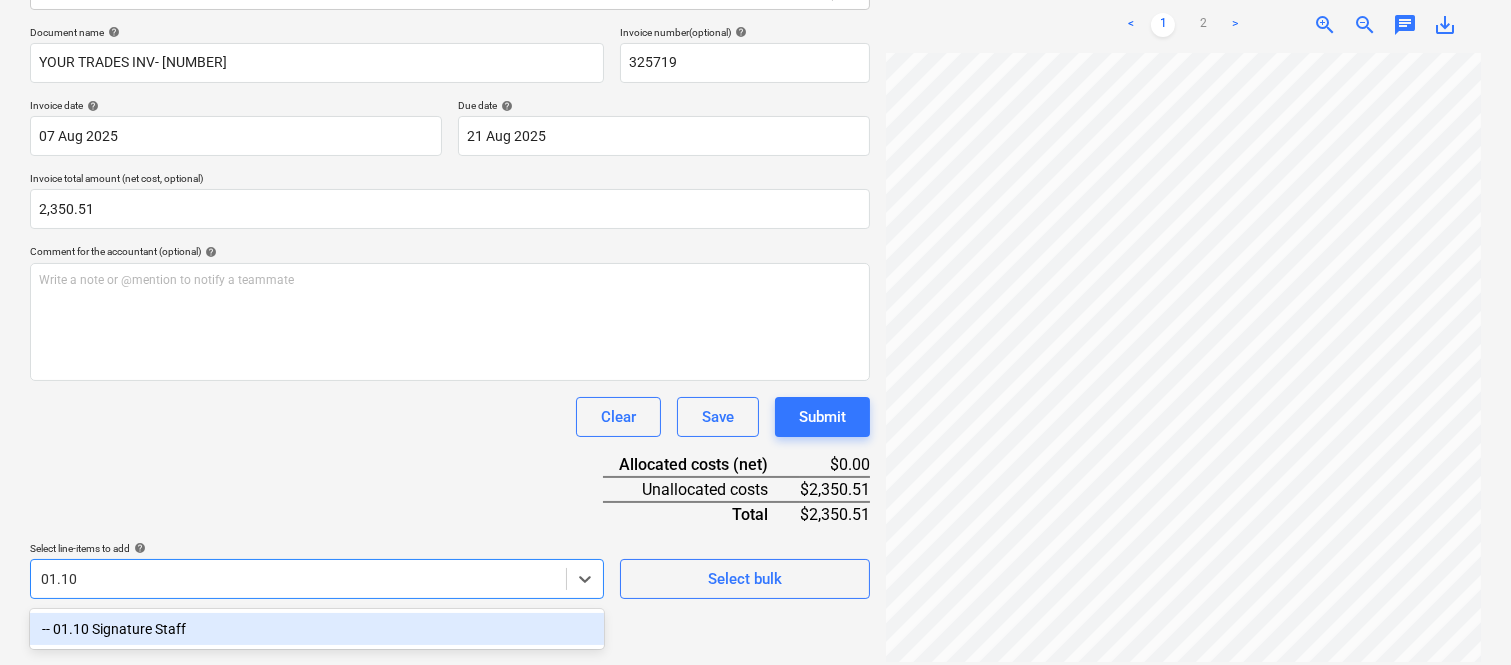 click on "--  01.10 Signature Staff" at bounding box center [317, 629] 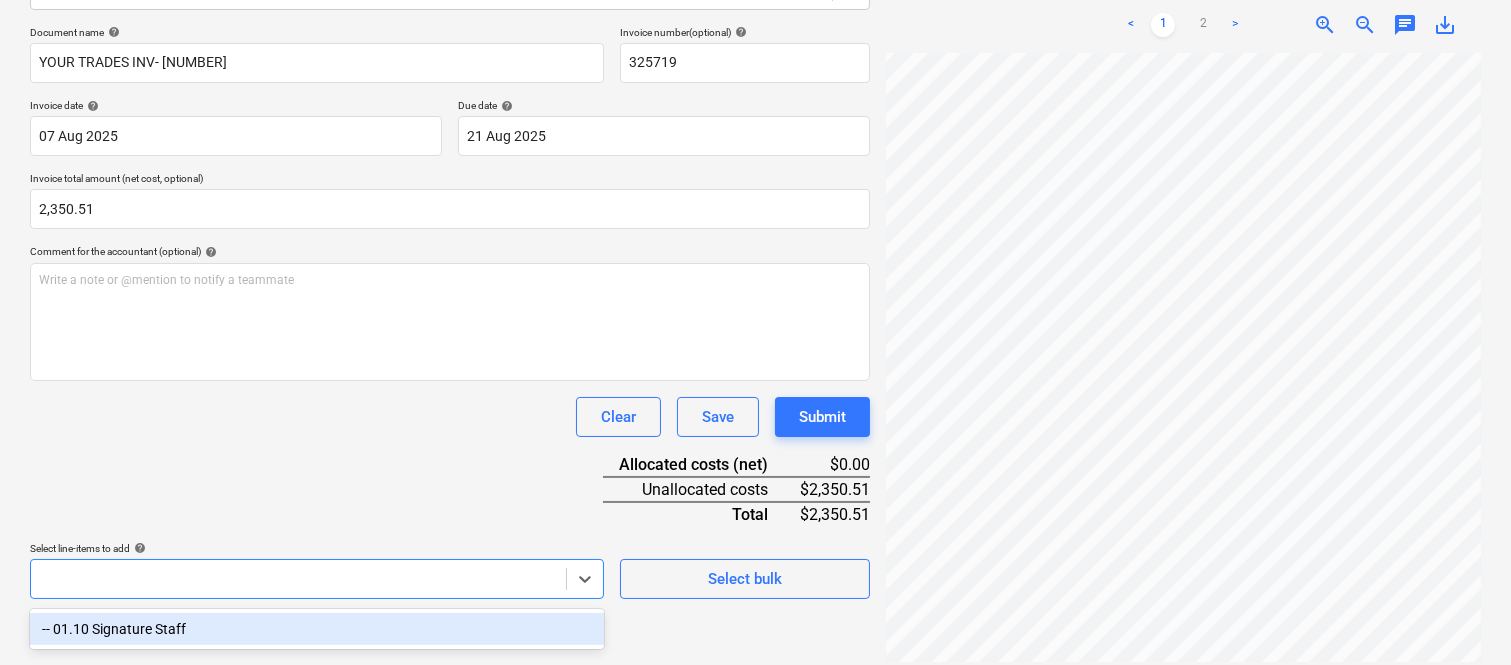 click on "Document name help YOUR TRADES INV- [NUMBER] Invoice number  (optional) help [NUMBER] Invoice date help [DATE] [DATE] Press the down arrow key to interact with the calendar and
select a date. Press the question mark key to get the keyboard shortcuts for changing dates. Due date help [DATE] [DATE] Press the down arrow key to interact with the calendar and
select a date. Press the question mark key to get the keyboard shortcuts for changing dates. Invoice total amount (net cost, optional) [AMOUNT] Comment for the accountant (optional) help ﻿ Clear Save Submit Allocated costs (net) $[AMOUNT] Unallocated costs $[AMOUNT] Total $[AMOUNT] Select line-items to add help option --  01.10 Signature Staff focused, 1 of 1. 1 result available for search term 01.10. Use Up and Down to choose options, press Enter to select the currently focused option, press Escape to exit the menu, press Tab to select the option and exit the menu. Select bulk" at bounding box center [450, 312] 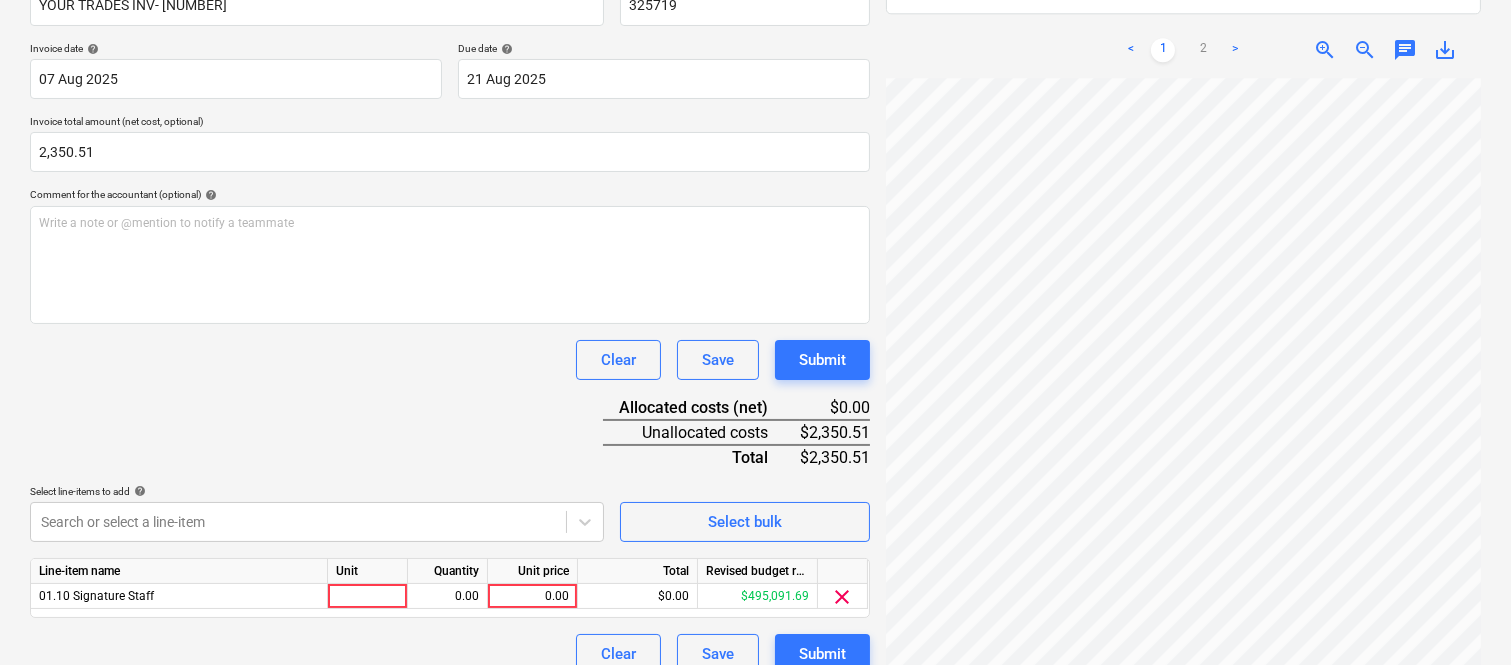 scroll, scrollTop: 367, scrollLeft: 0, axis: vertical 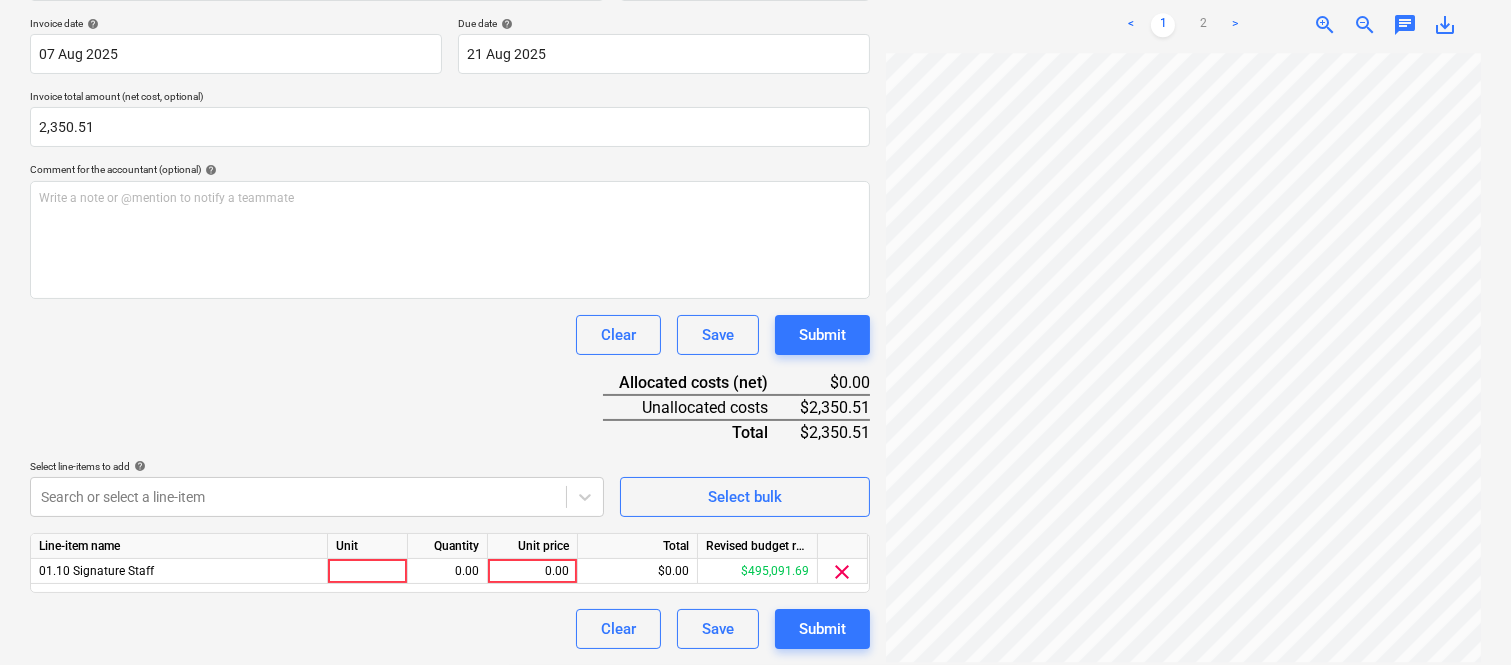 click on "Line-item name Unit Quantity Unit price Total Revised budget remaining 01.10 Signature Staff 0.00 0.00 $[AMOUNT] $[AMOUNT] clear" at bounding box center [450, 563] 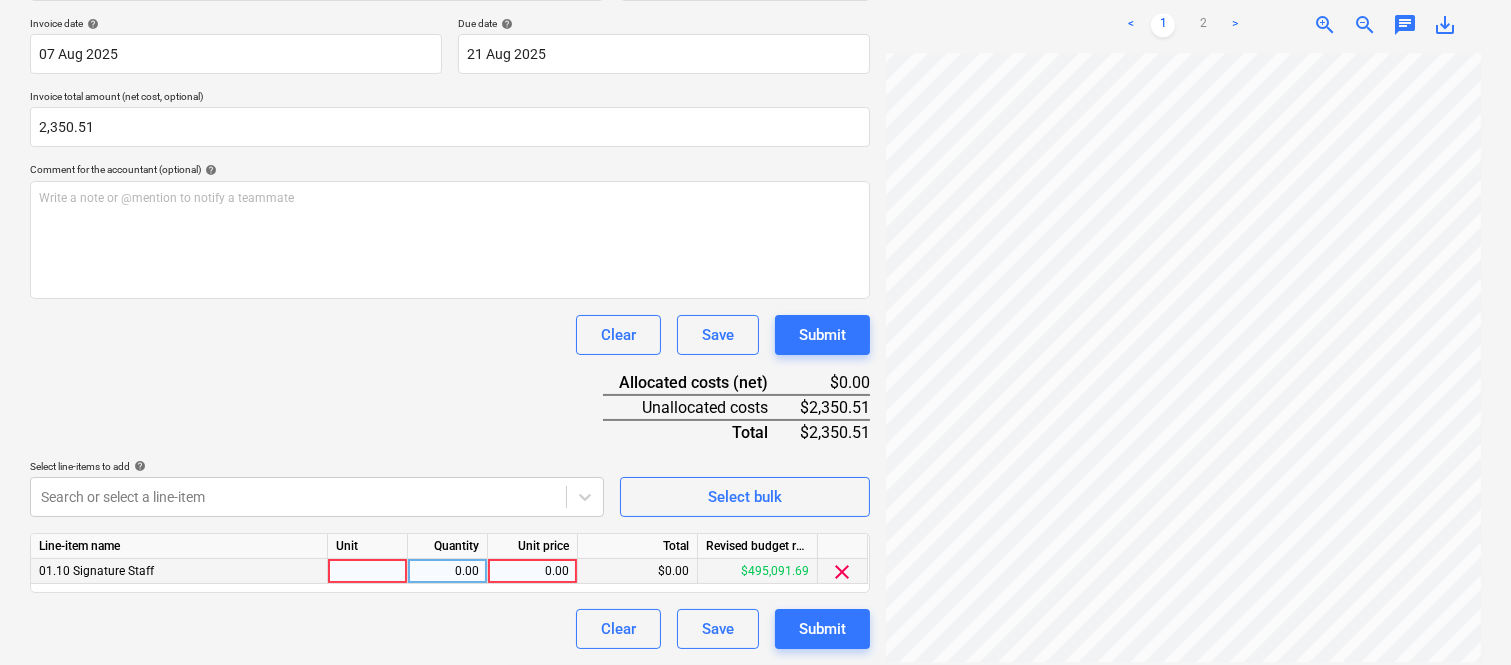 click at bounding box center [368, 571] 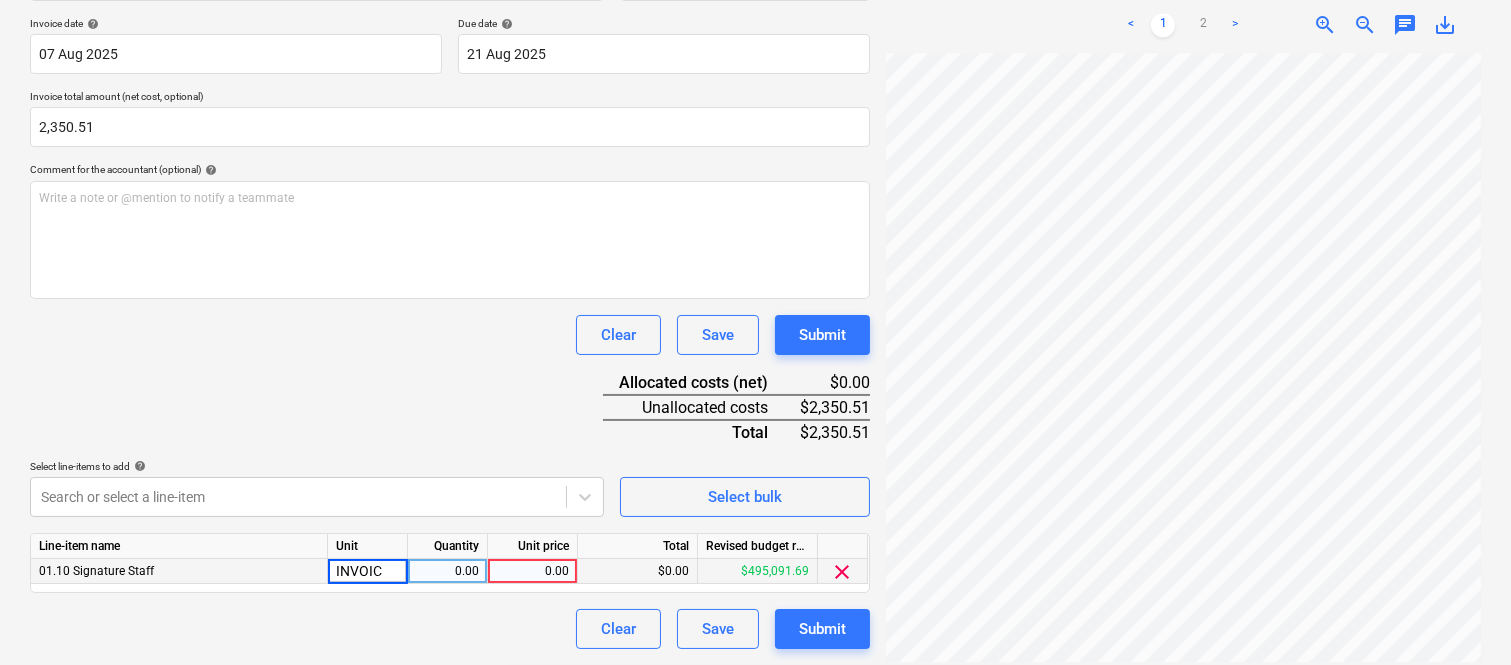 type on "INVOICE" 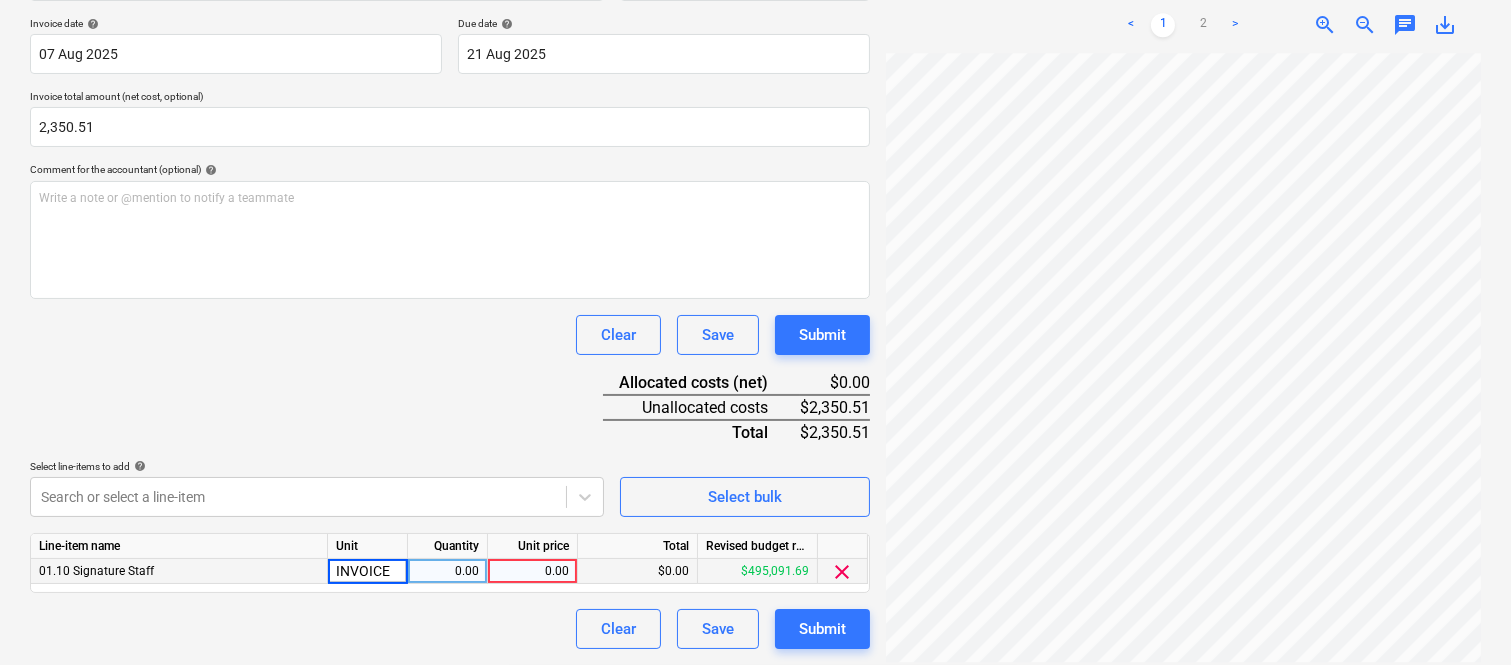 click on "0.00" at bounding box center (447, 571) 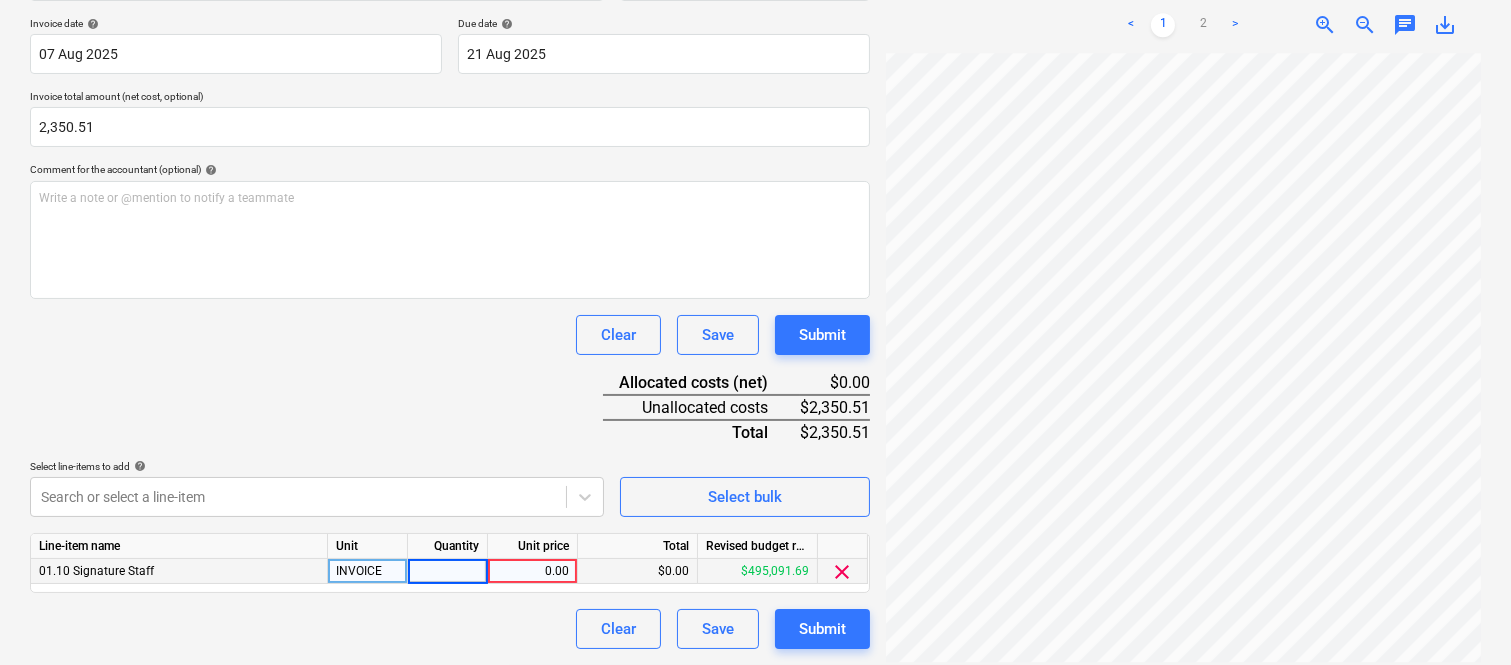 type on "1" 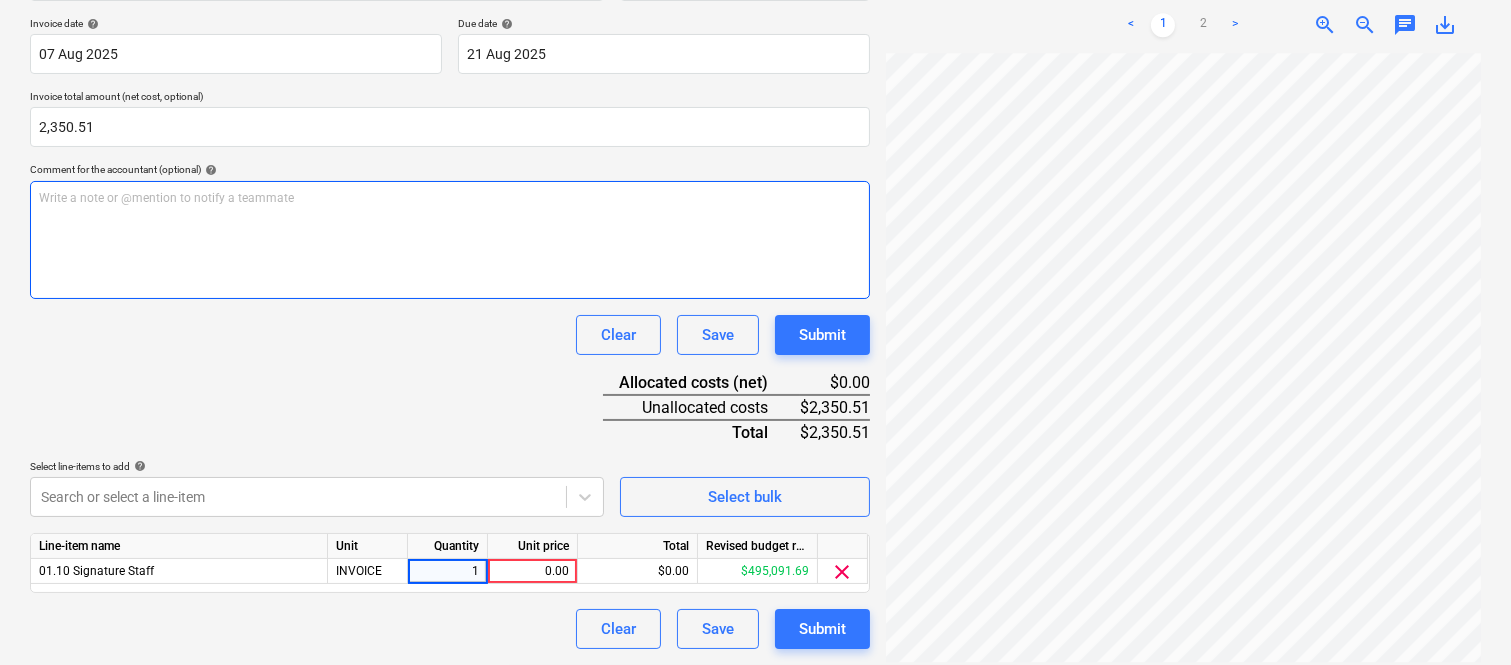 drag, startPoint x: 537, startPoint y: 562, endPoint x: 284, endPoint y: 294, distance: 368.5553 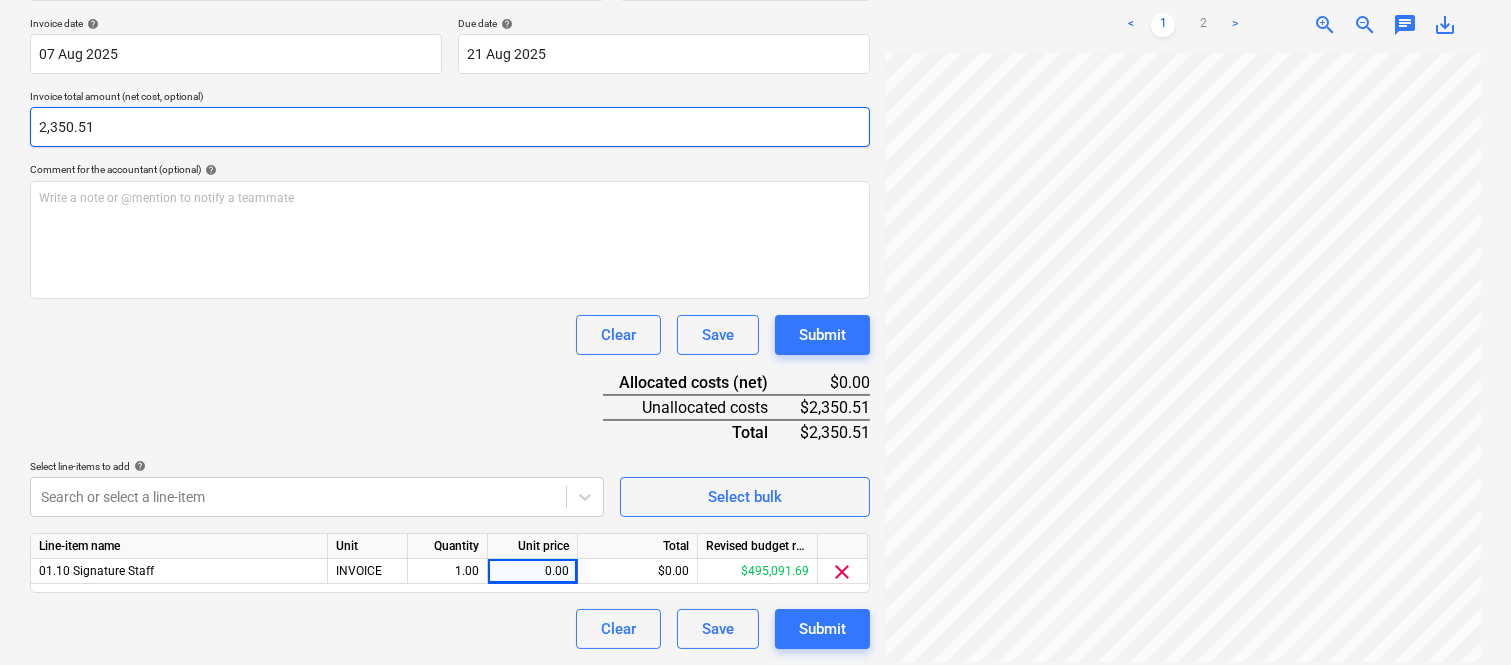 click on "2,350.51" at bounding box center (450, 127) 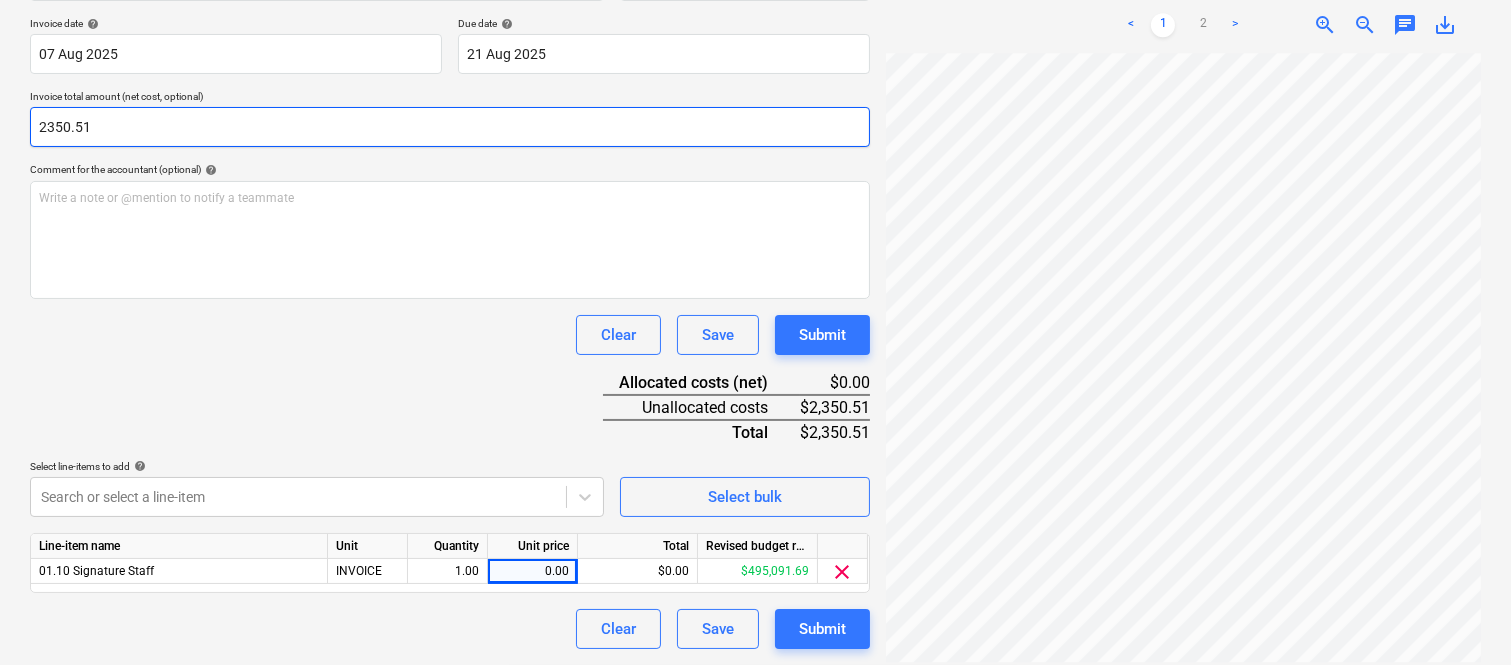 click on "2350.51" at bounding box center [450, 127] 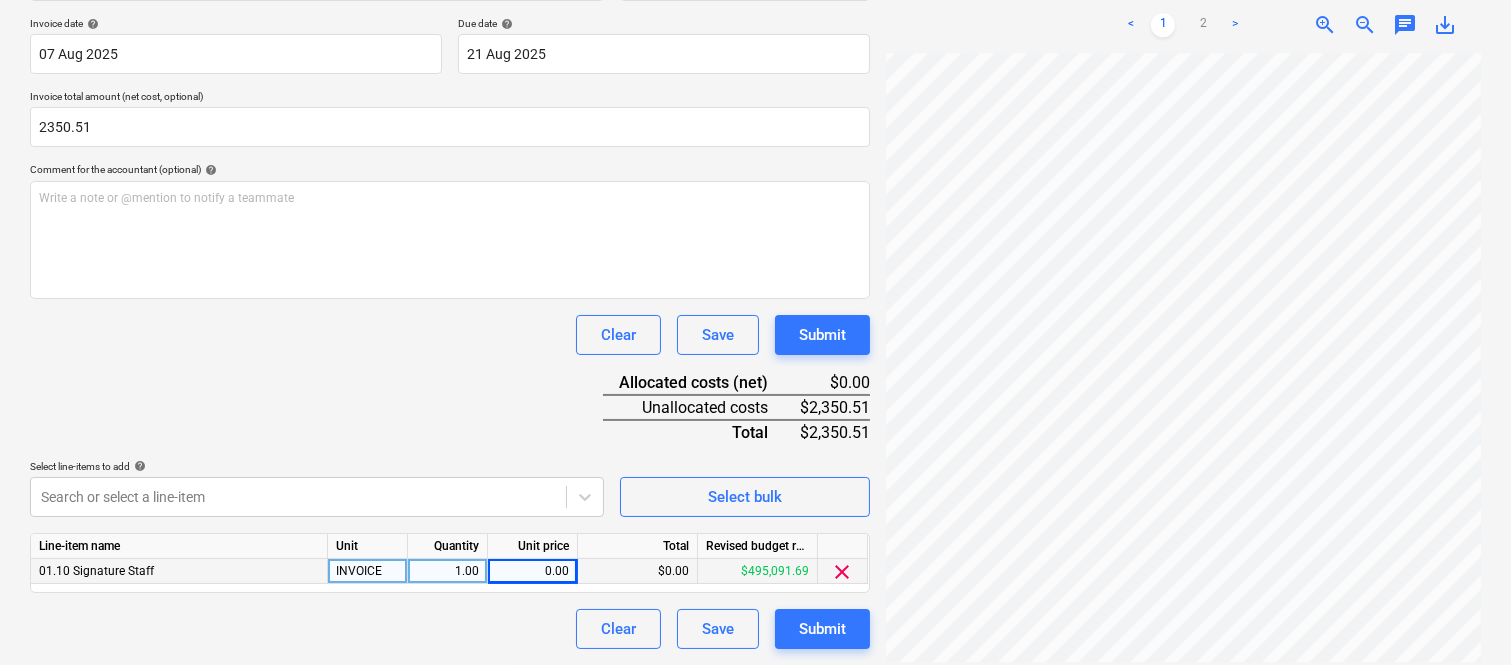 type on "2,350.51" 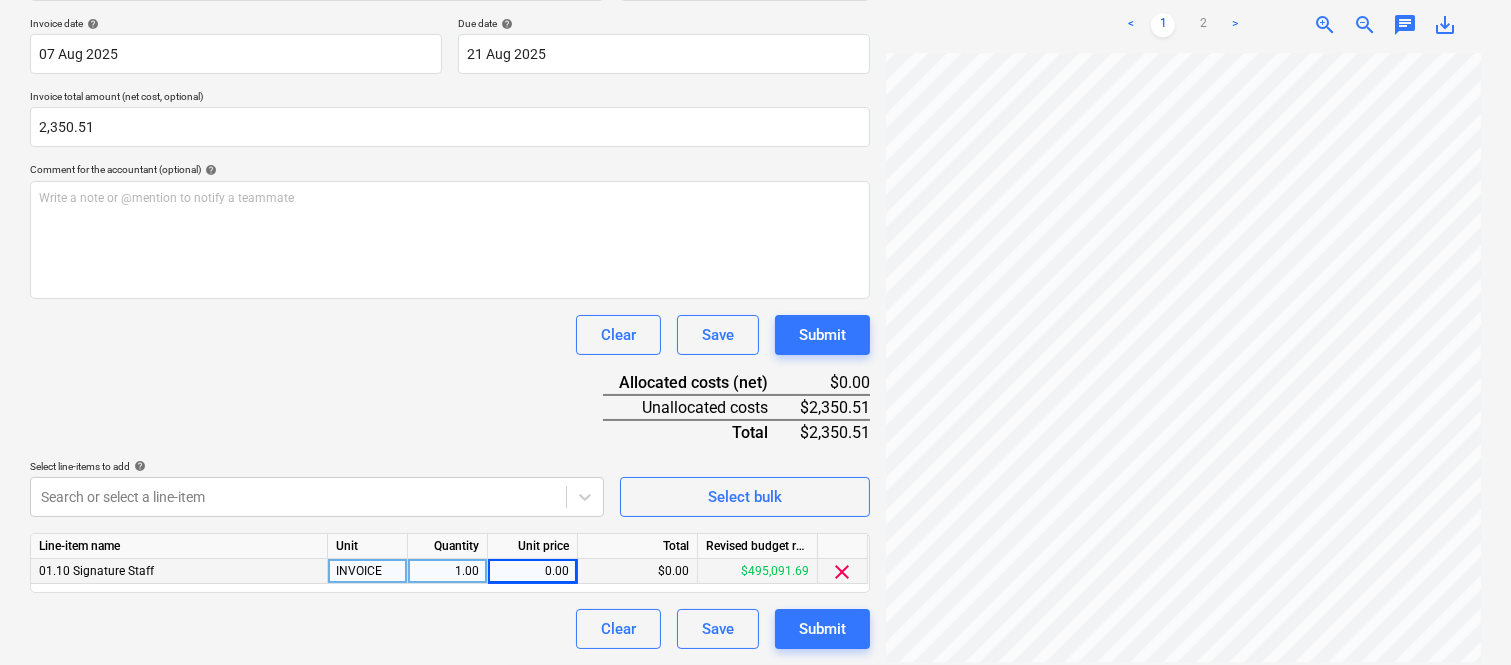 click on "0.00" at bounding box center [532, 571] 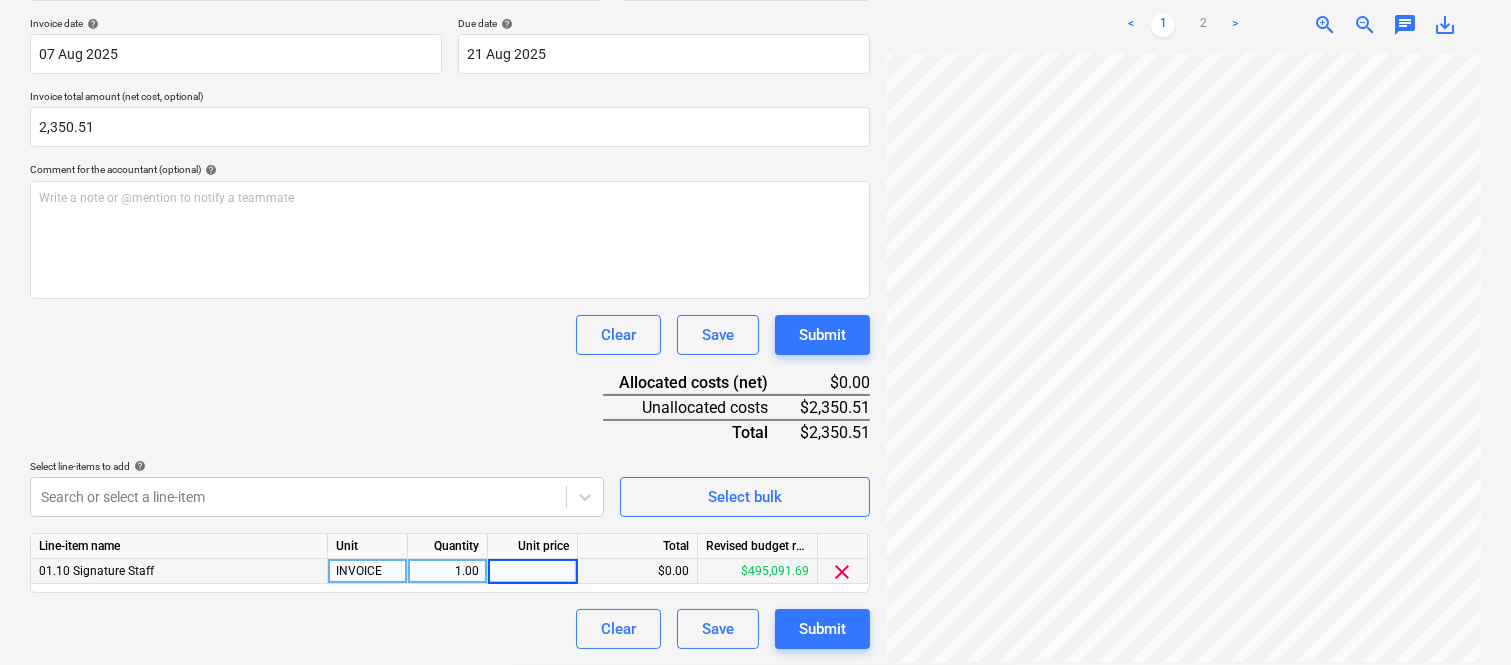 type on "2350.51" 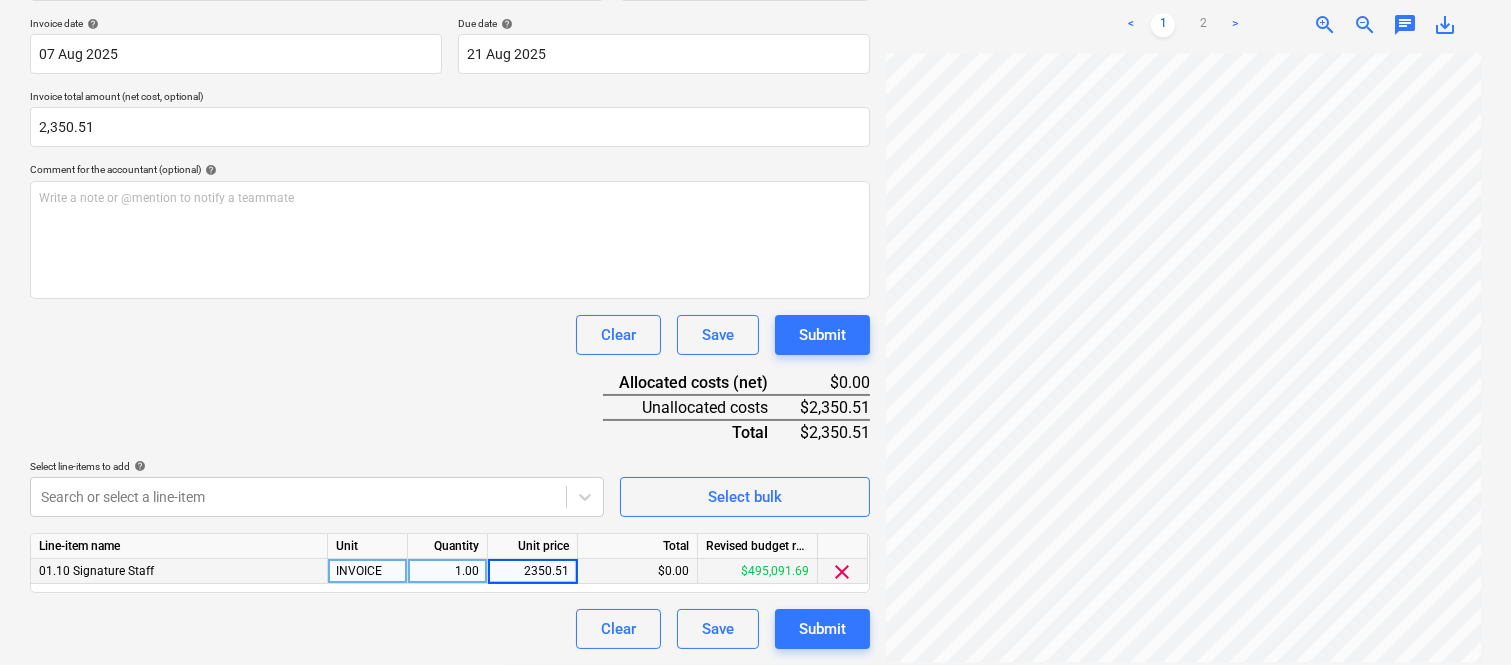 click on "Clear Save Submit" at bounding box center [450, 629] 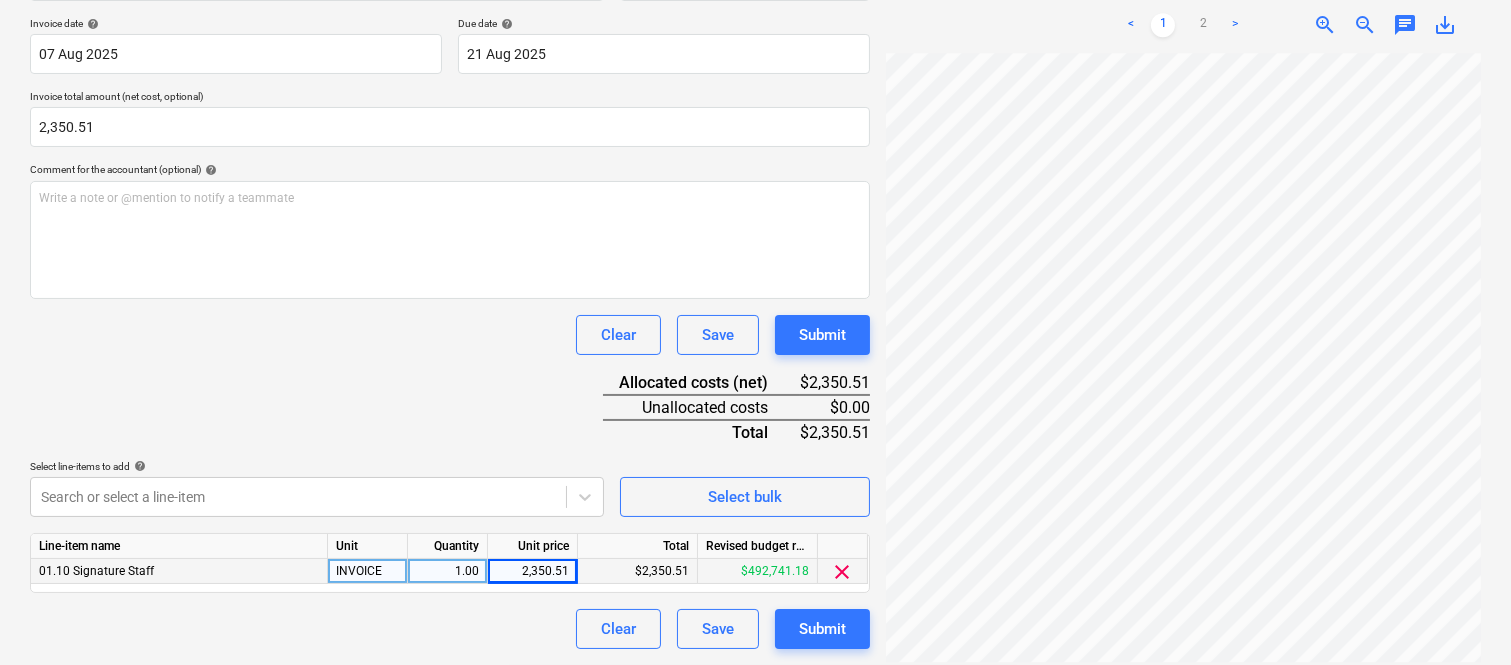 scroll, scrollTop: 0, scrollLeft: 0, axis: both 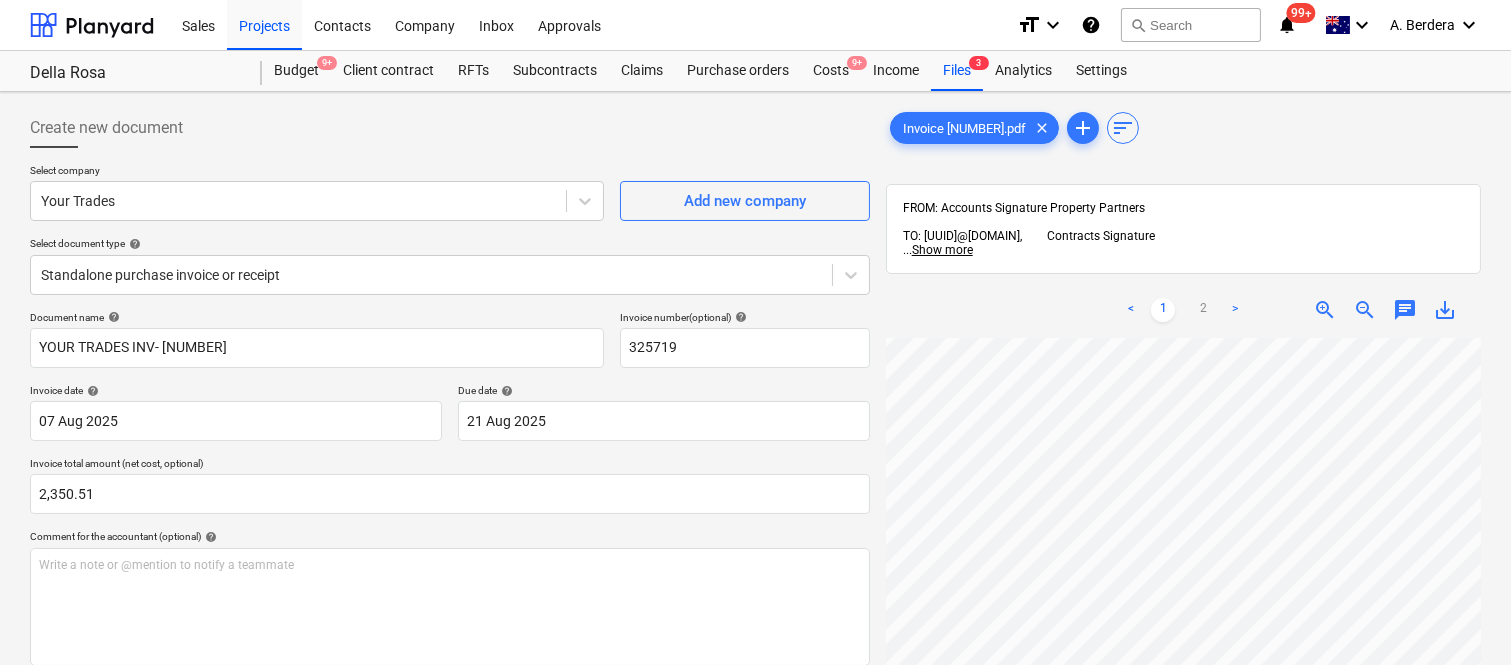 click on "Select document type help" at bounding box center [450, 243] 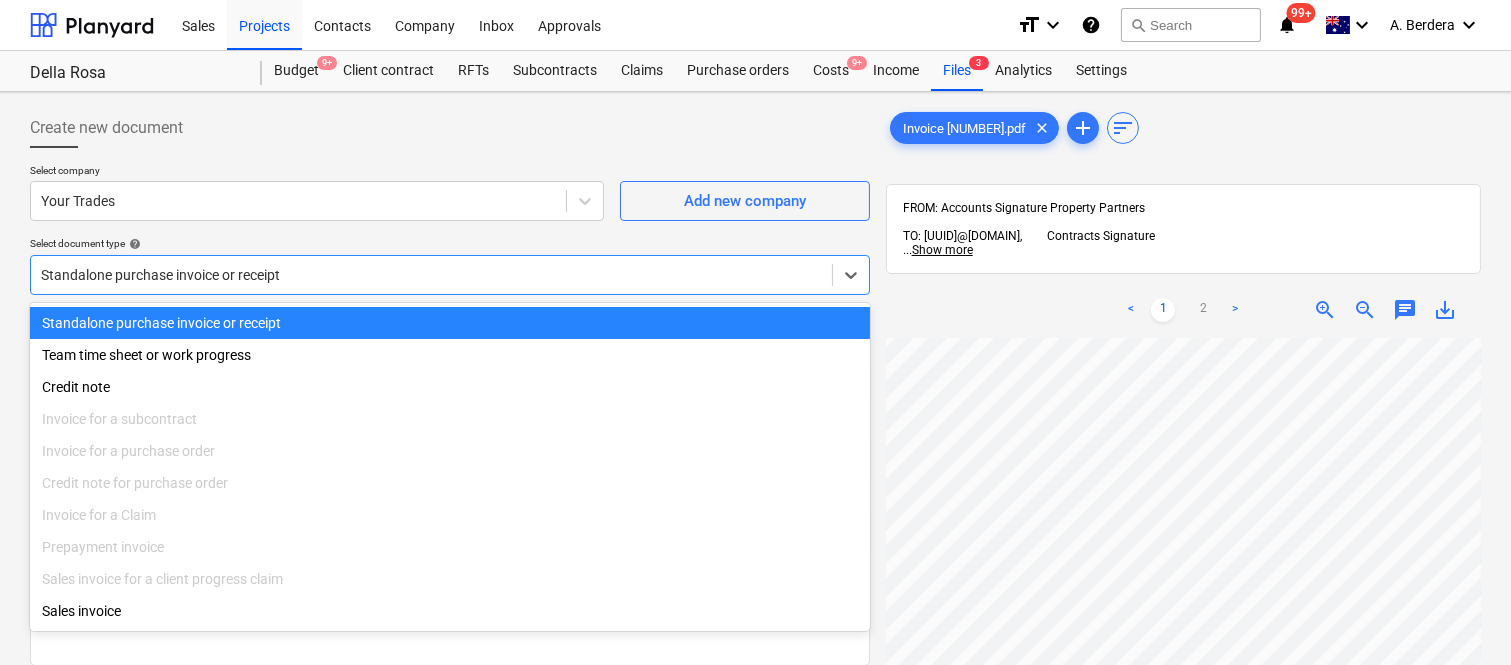 click at bounding box center (431, 275) 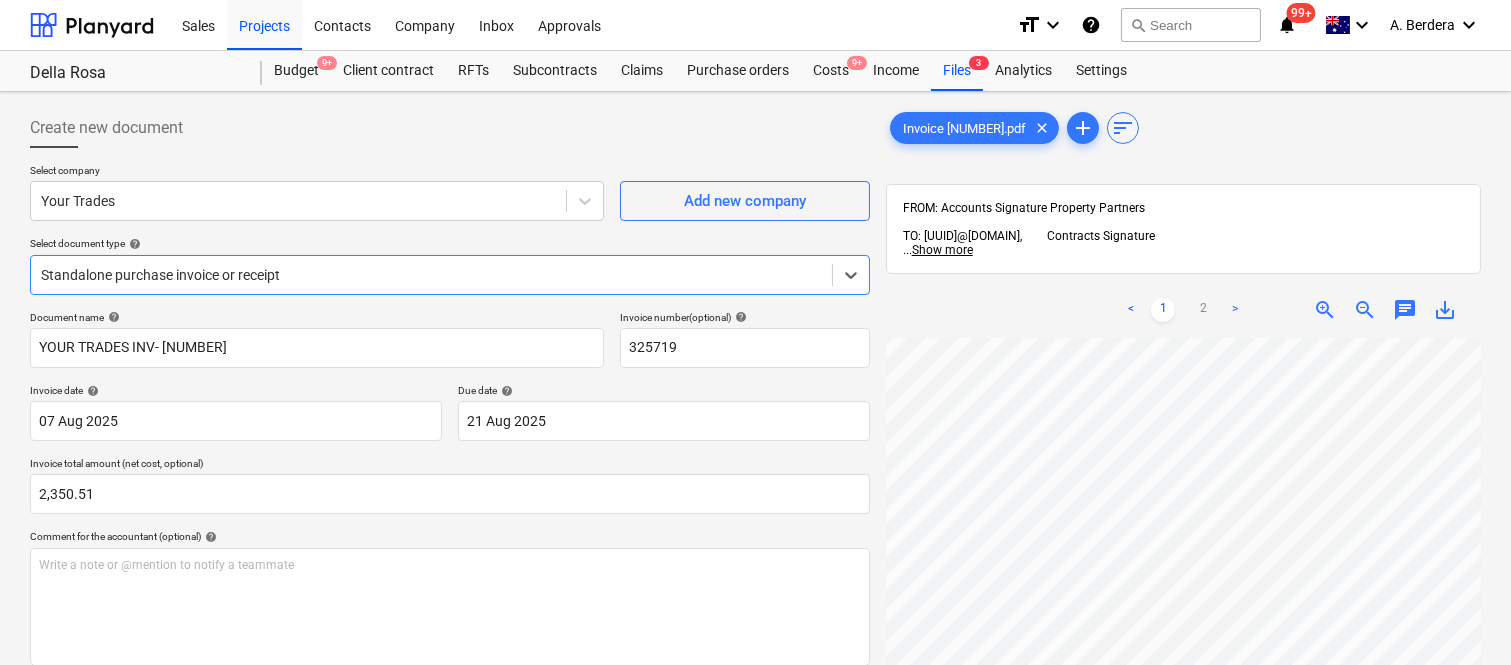 scroll, scrollTop: 0, scrollLeft: 636, axis: horizontal 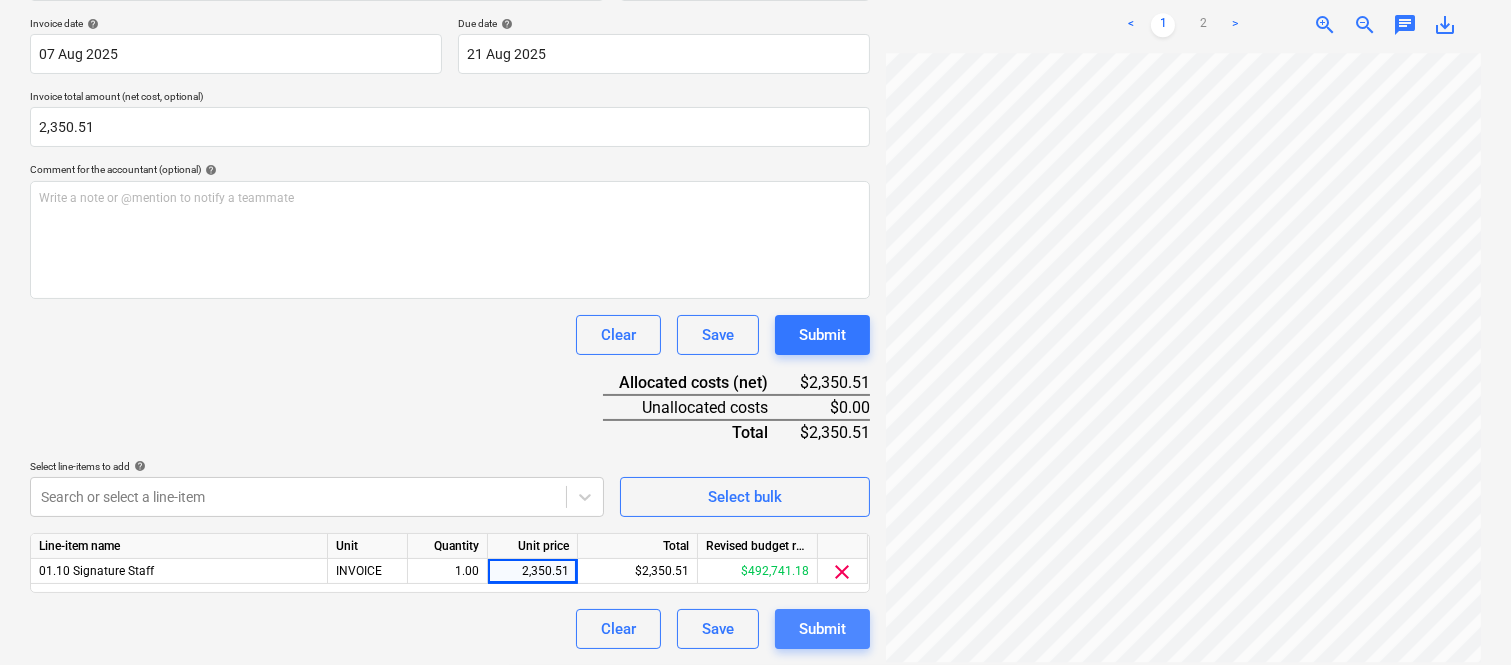 click on "Submit" at bounding box center (822, 629) 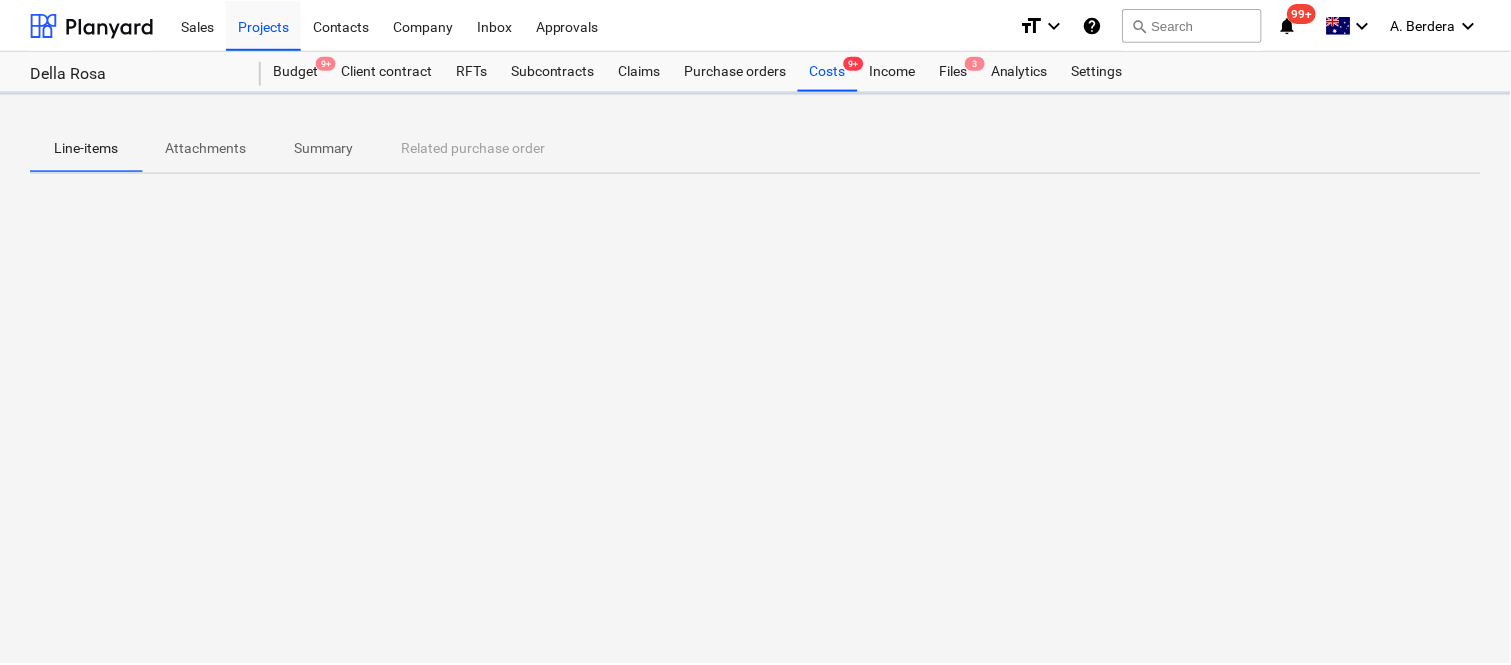 scroll, scrollTop: 0, scrollLeft: 0, axis: both 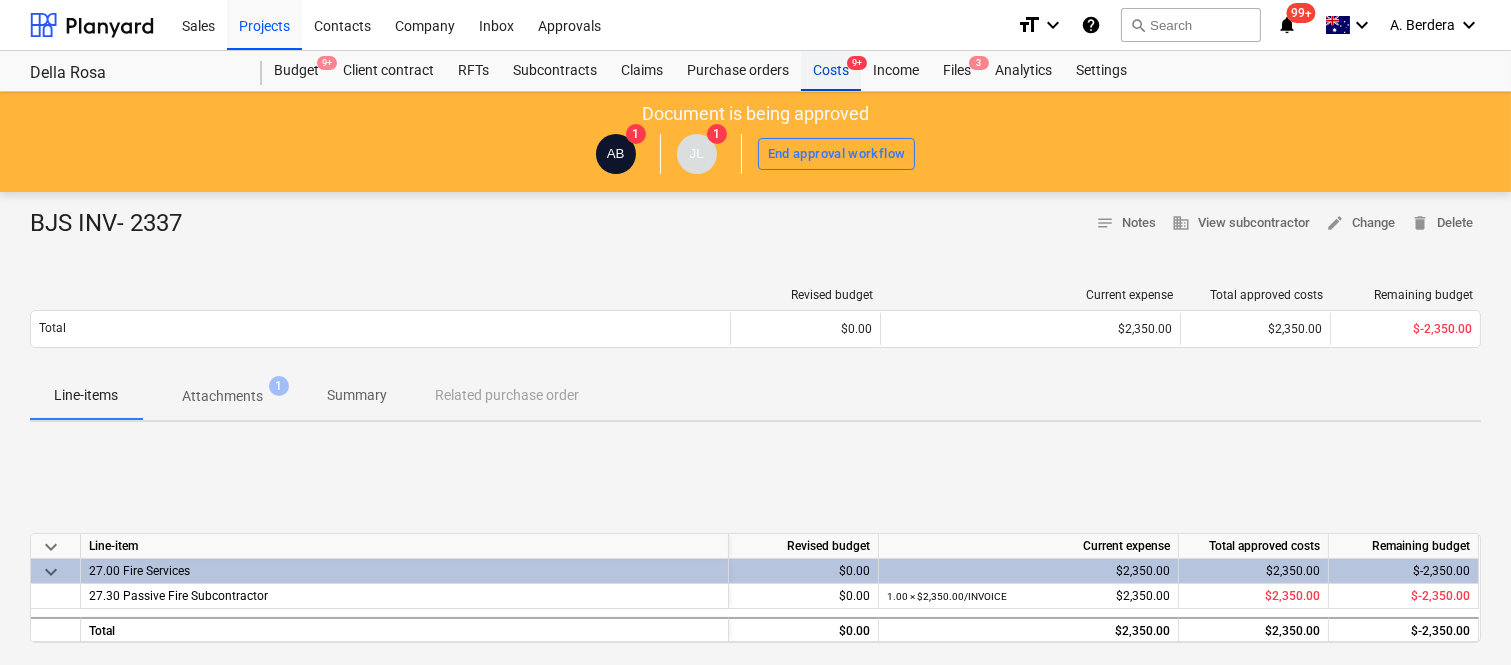 click on "Costs 9+" at bounding box center [831, 71] 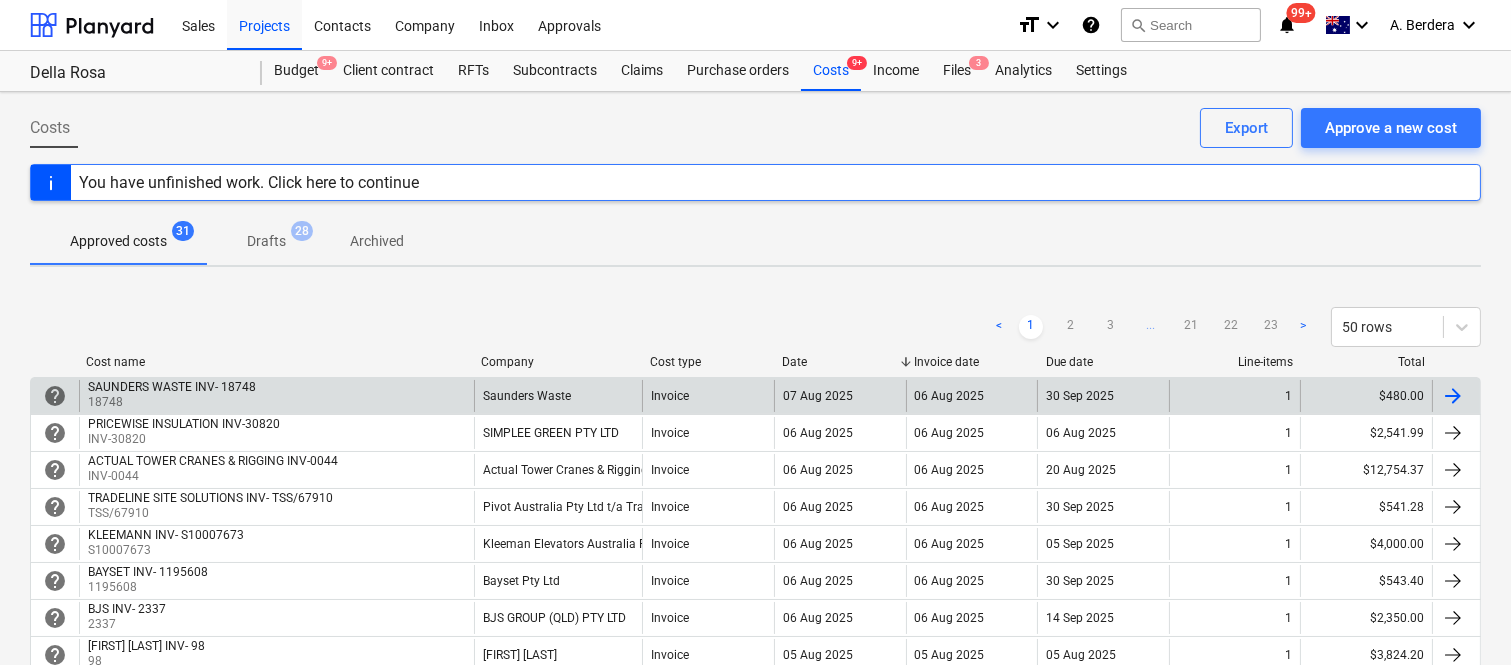 scroll, scrollTop: 582, scrollLeft: 0, axis: vertical 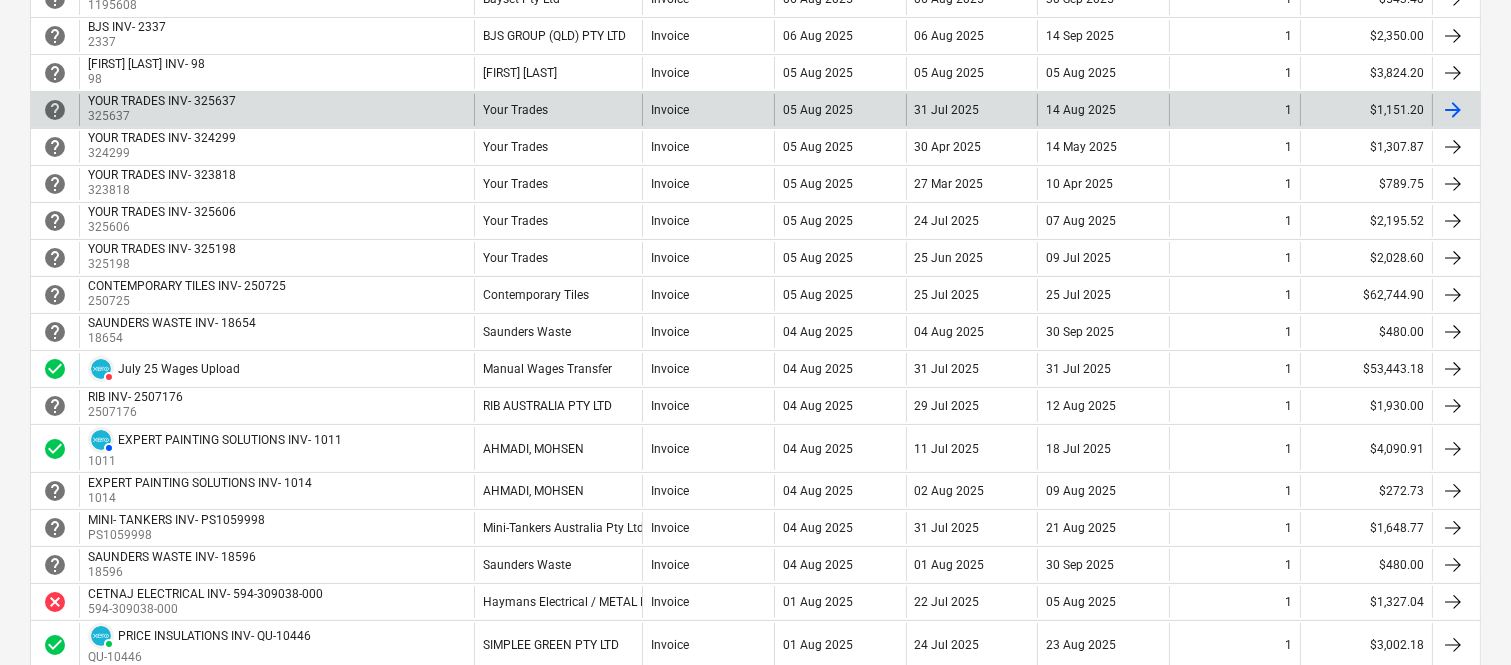 click on "Your Trades" at bounding box center (558, 110) 